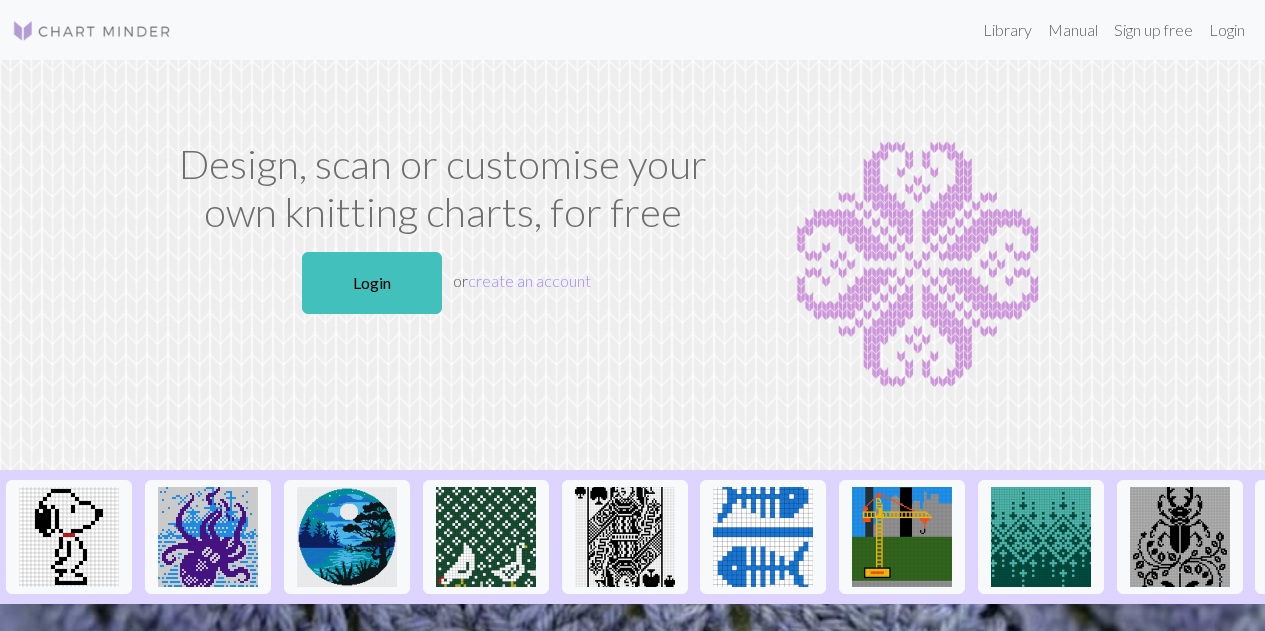 scroll, scrollTop: 0, scrollLeft: 0, axis: both 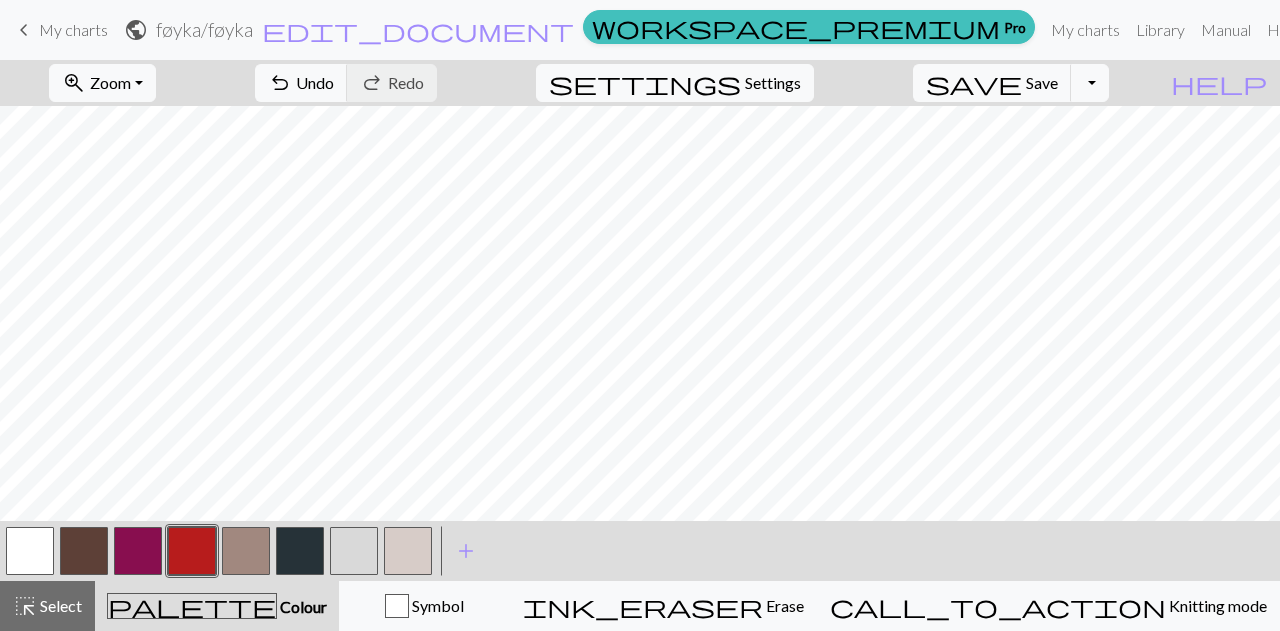 click at bounding box center (408, 551) 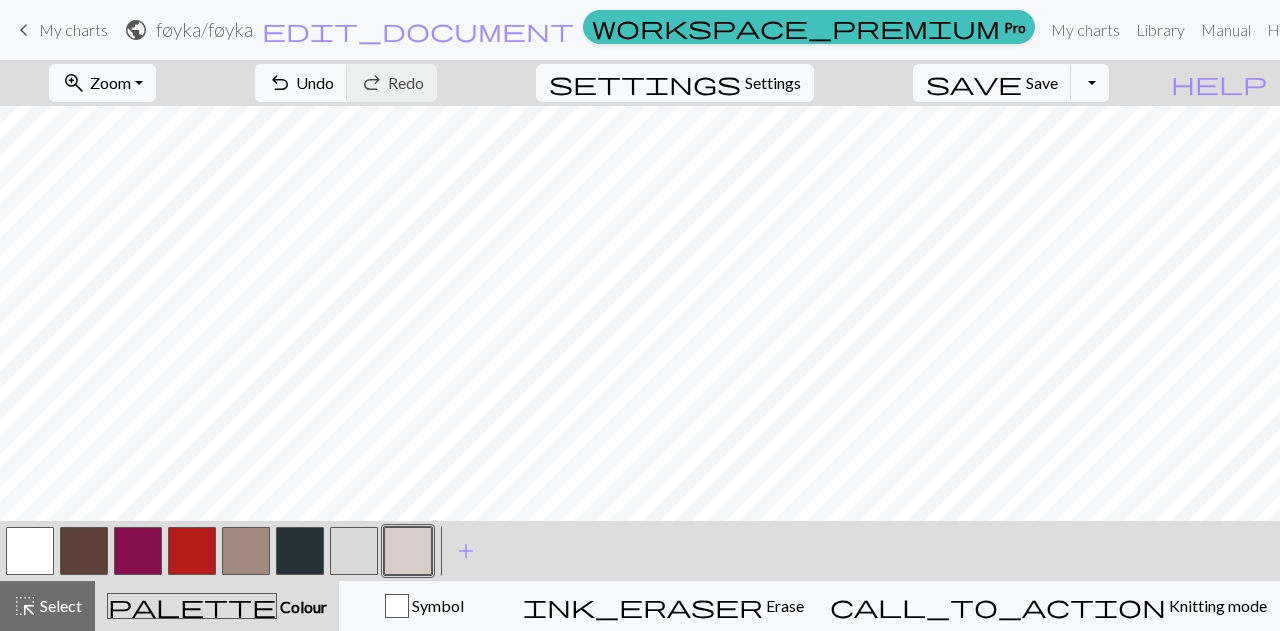 click at bounding box center [246, 551] 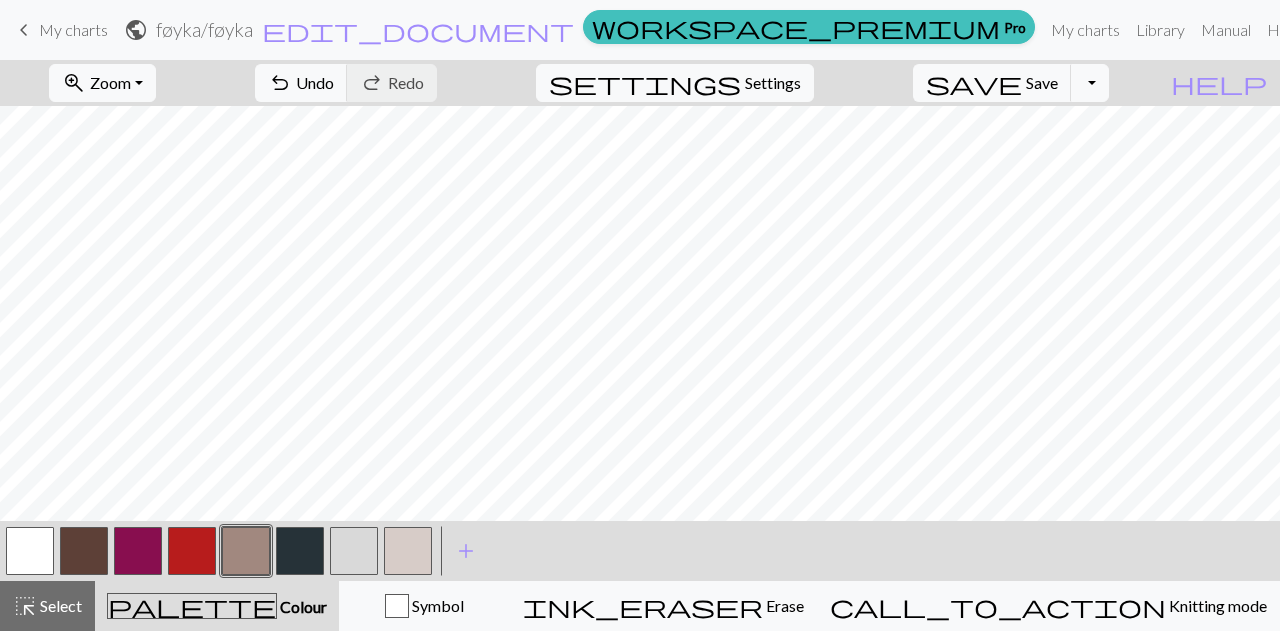 click at bounding box center (192, 551) 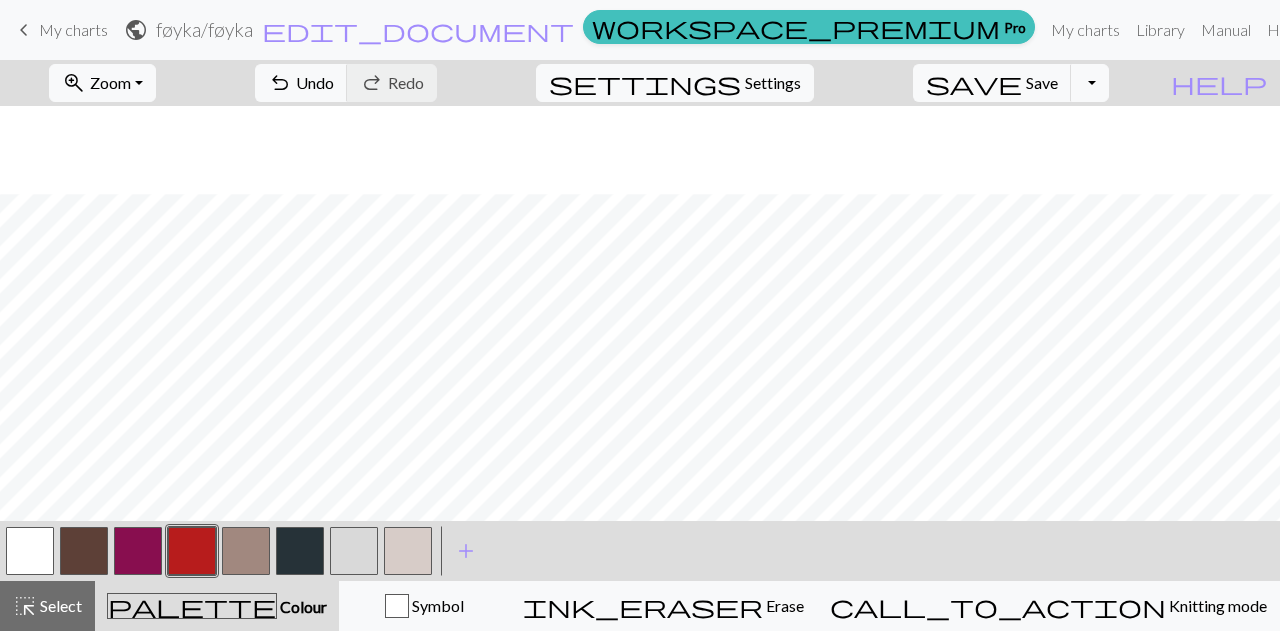 scroll, scrollTop: 567, scrollLeft: 0, axis: vertical 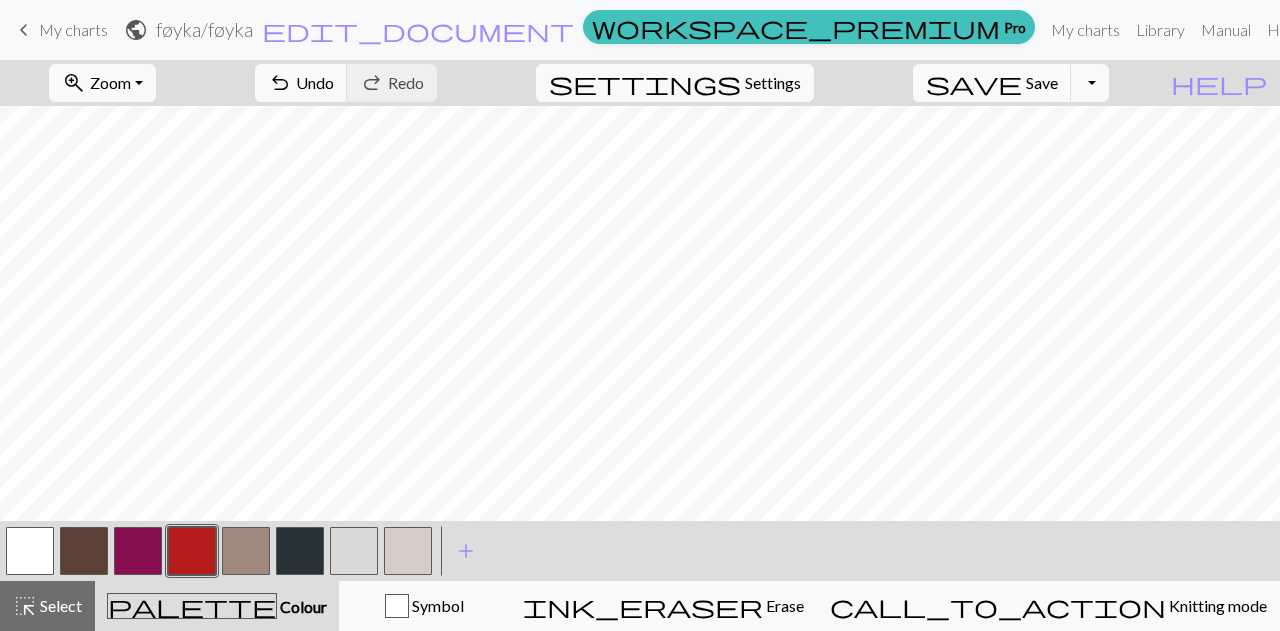 click at bounding box center [138, 551] 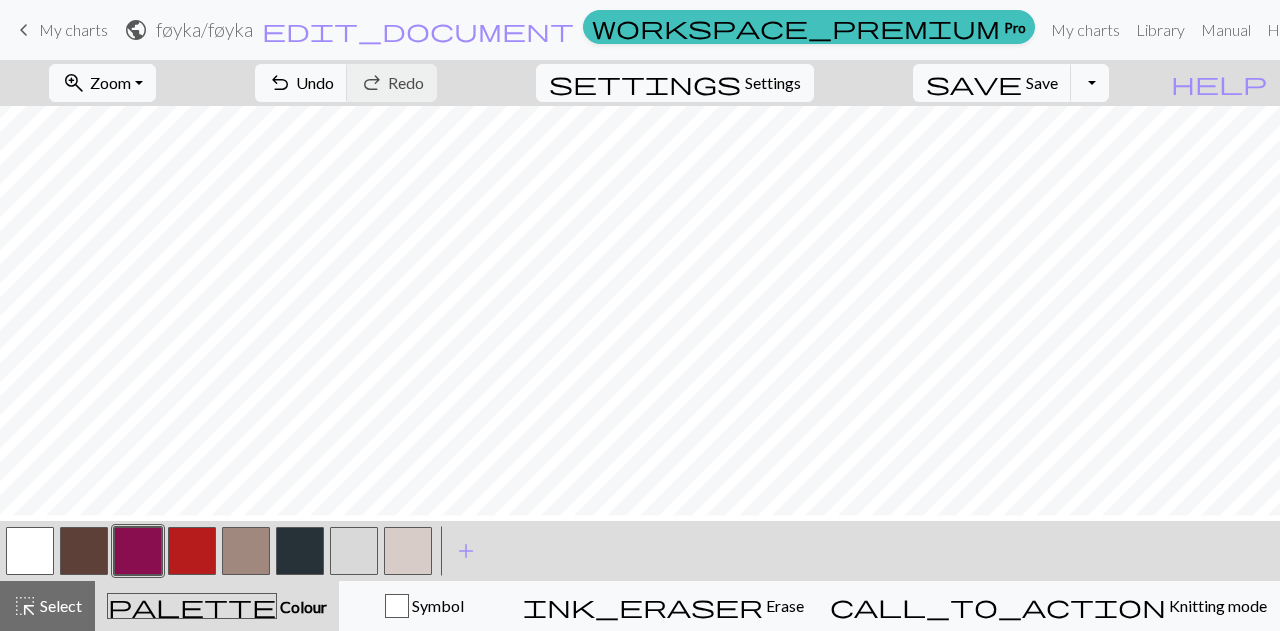scroll, scrollTop: 661, scrollLeft: 0, axis: vertical 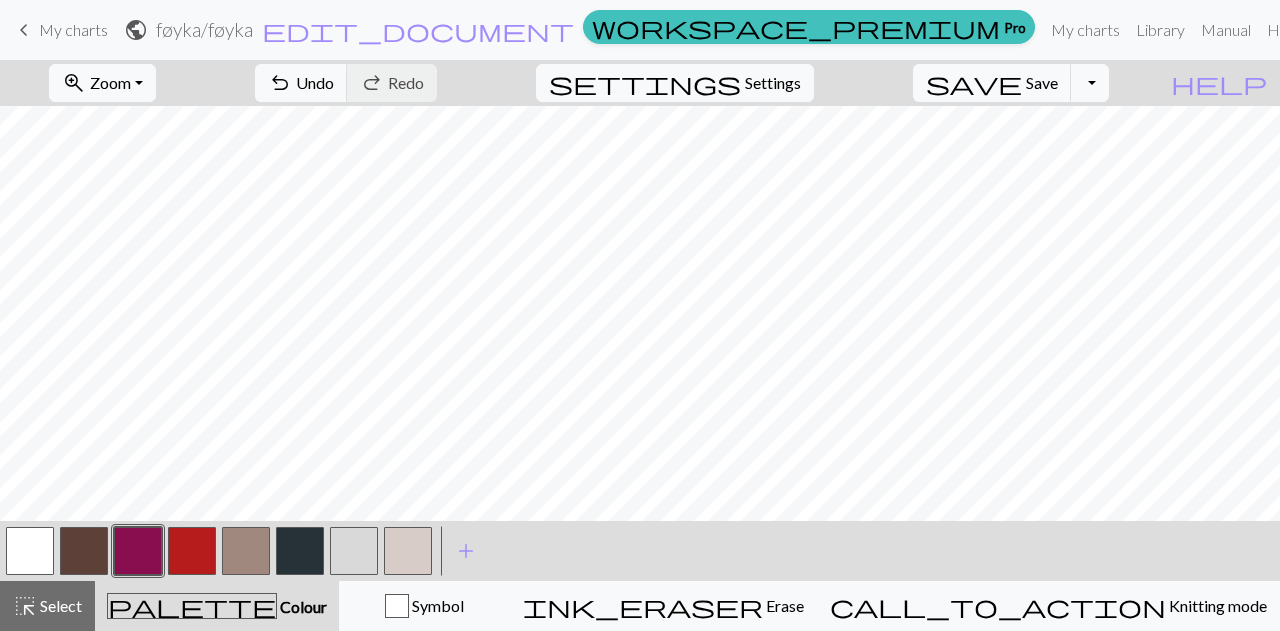 click at bounding box center (138, 551) 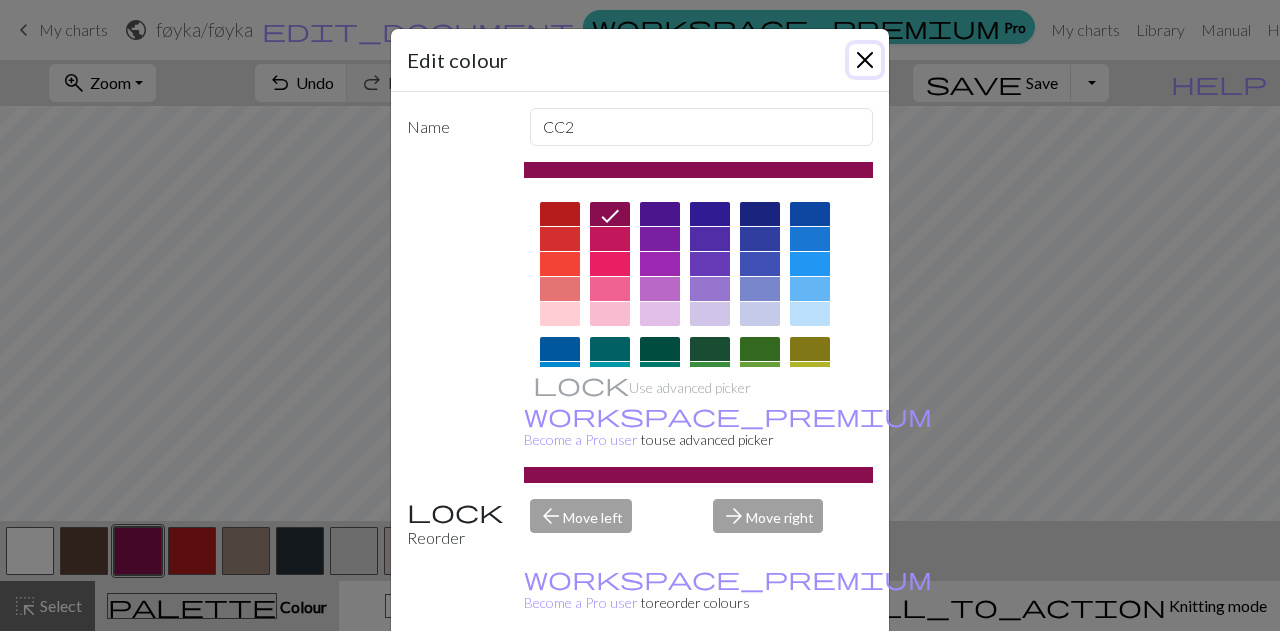click at bounding box center [865, 60] 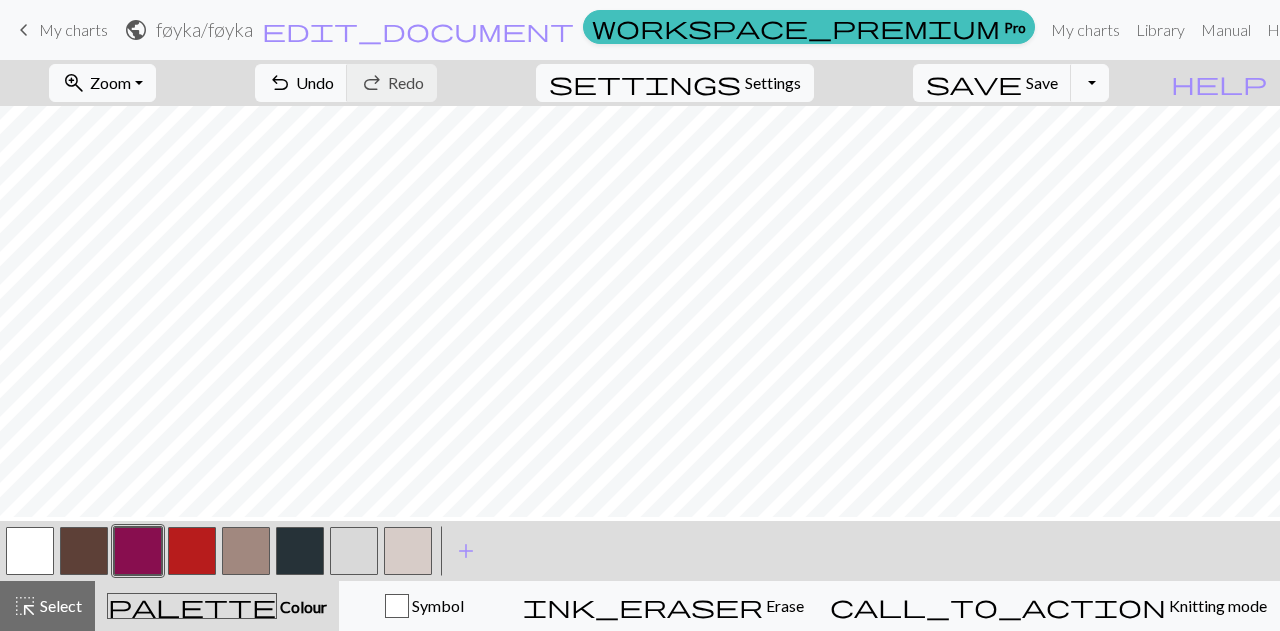 scroll, scrollTop: 0, scrollLeft: 0, axis: both 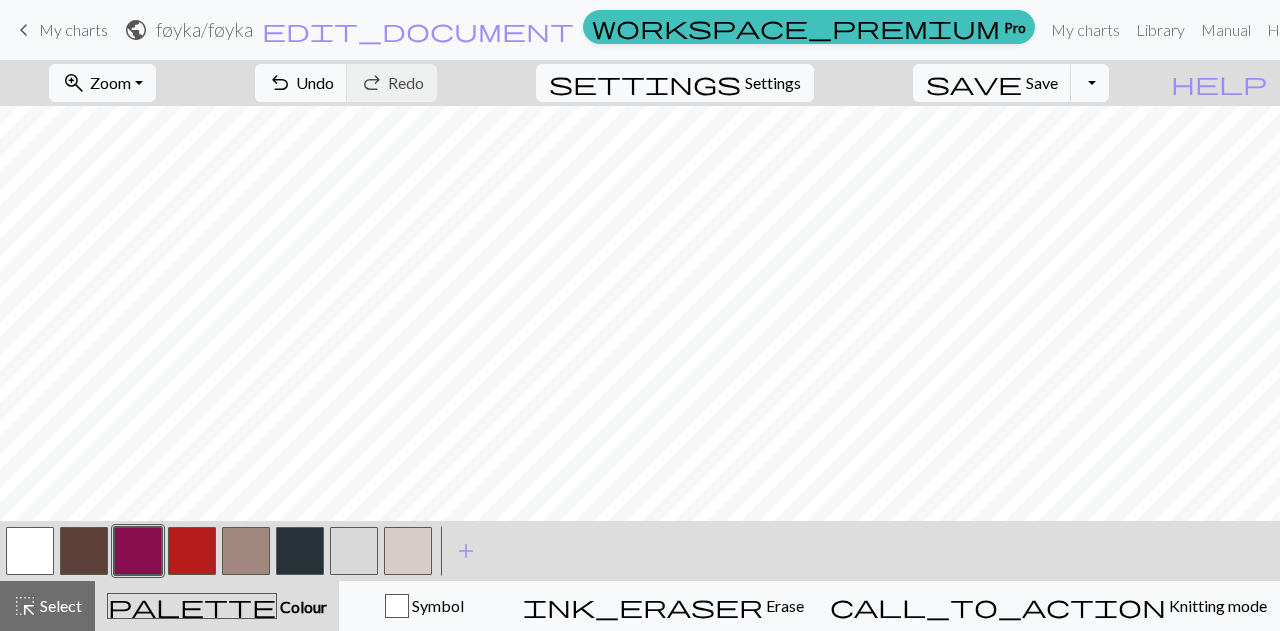click at bounding box center [192, 551] 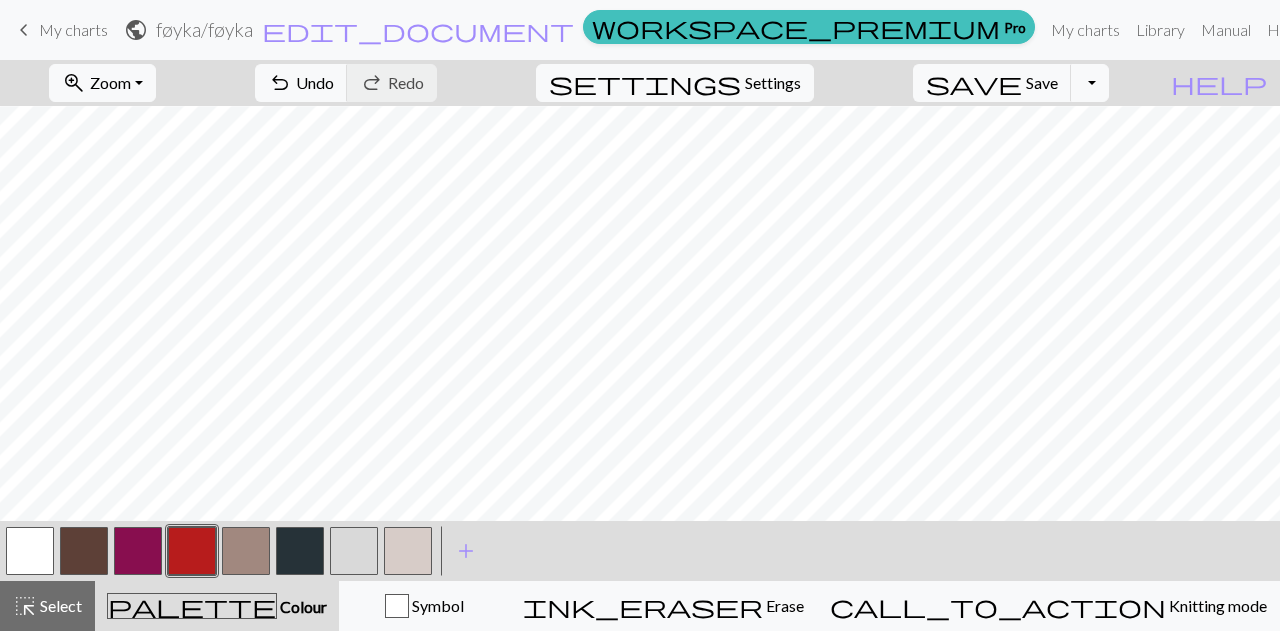 scroll, scrollTop: 208, scrollLeft: 0, axis: vertical 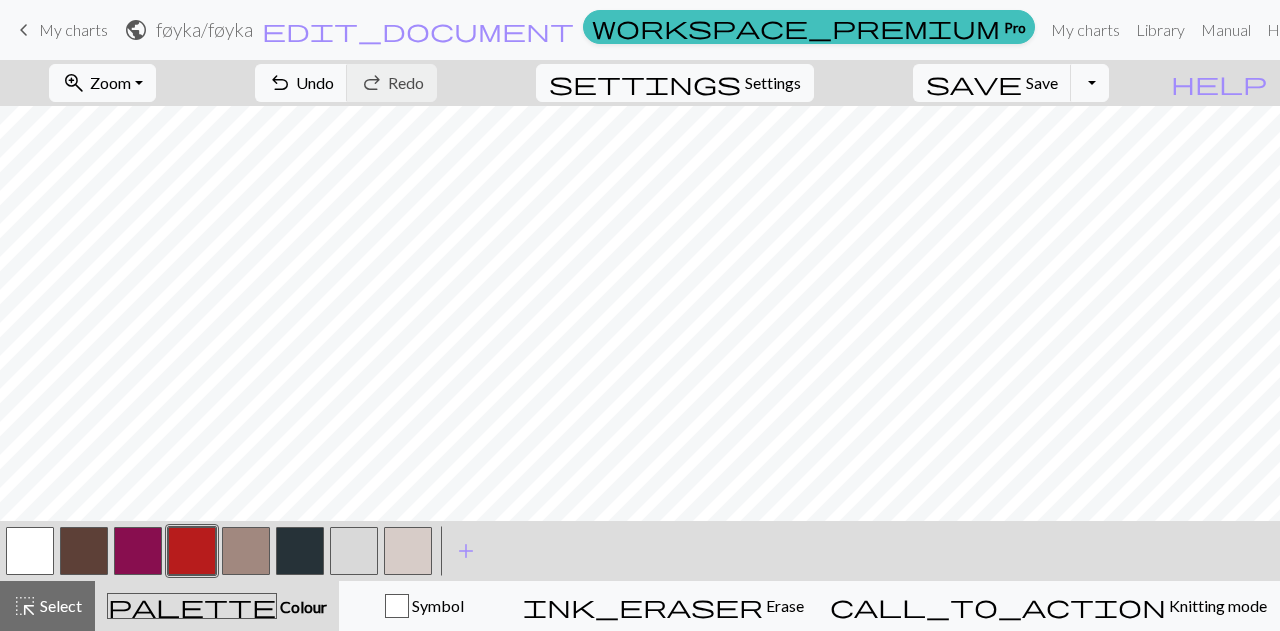 click at bounding box center (408, 551) 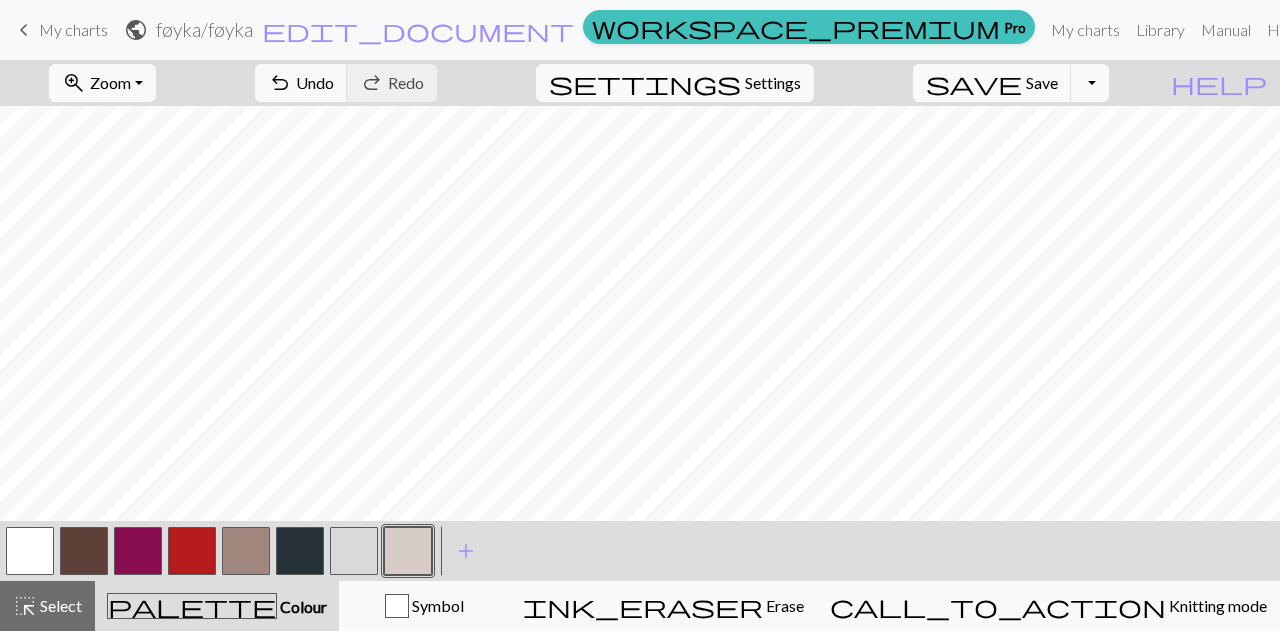 click at bounding box center (246, 551) 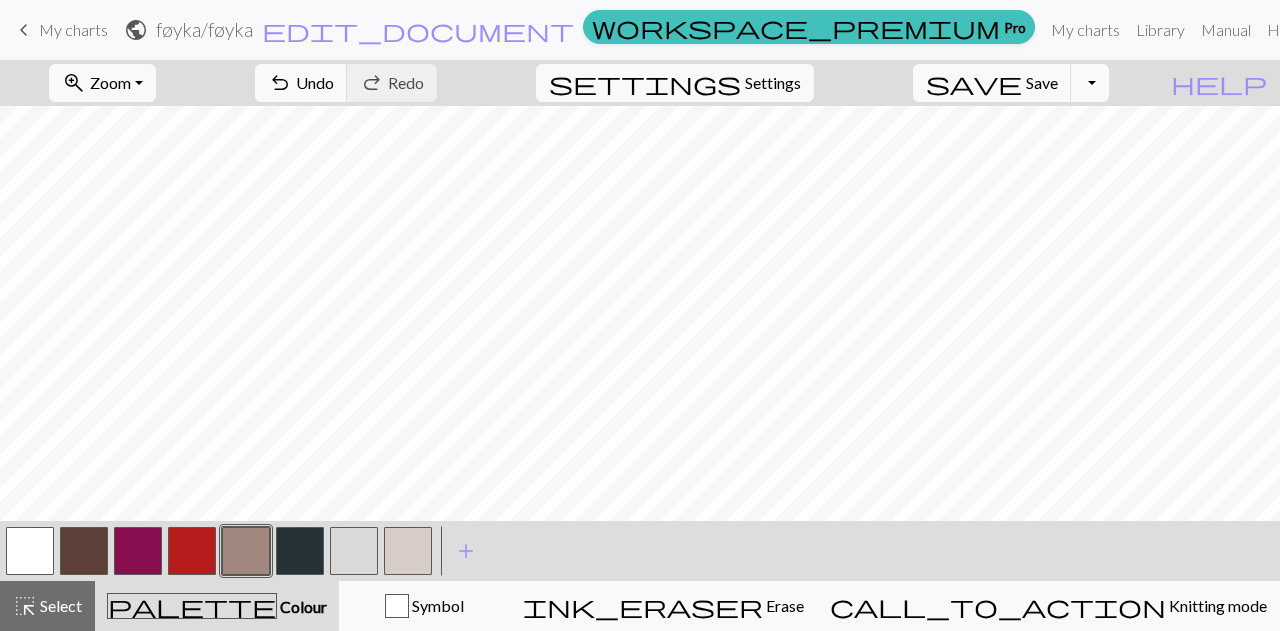 click at bounding box center (192, 551) 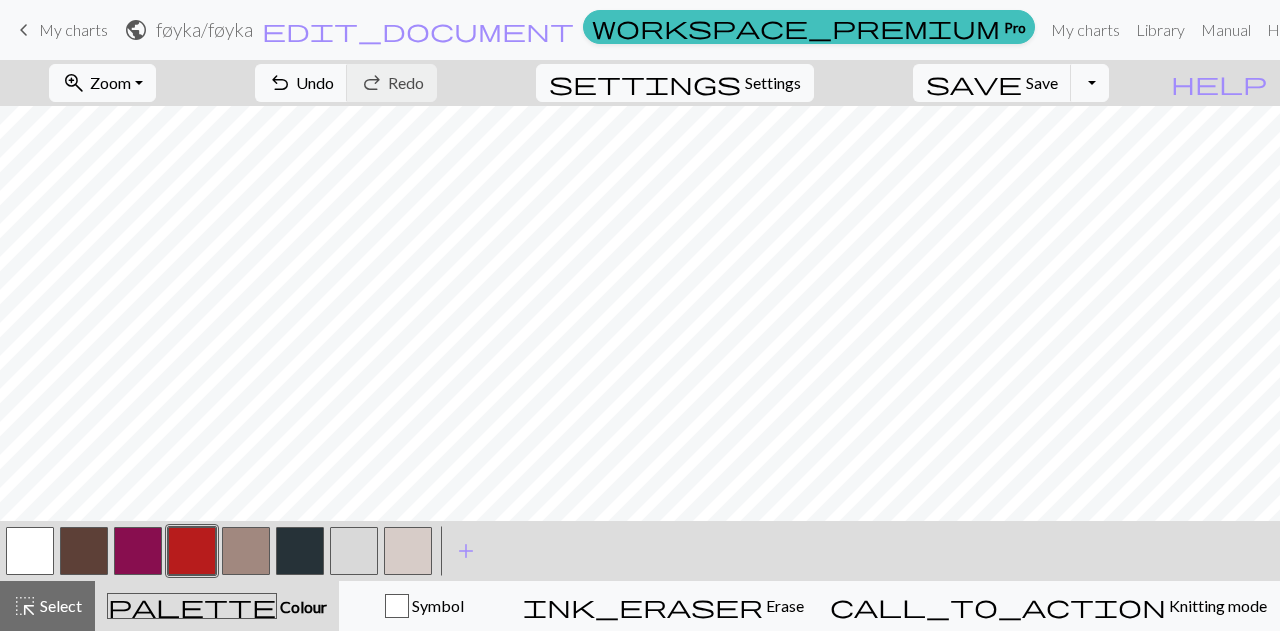 click at bounding box center (246, 551) 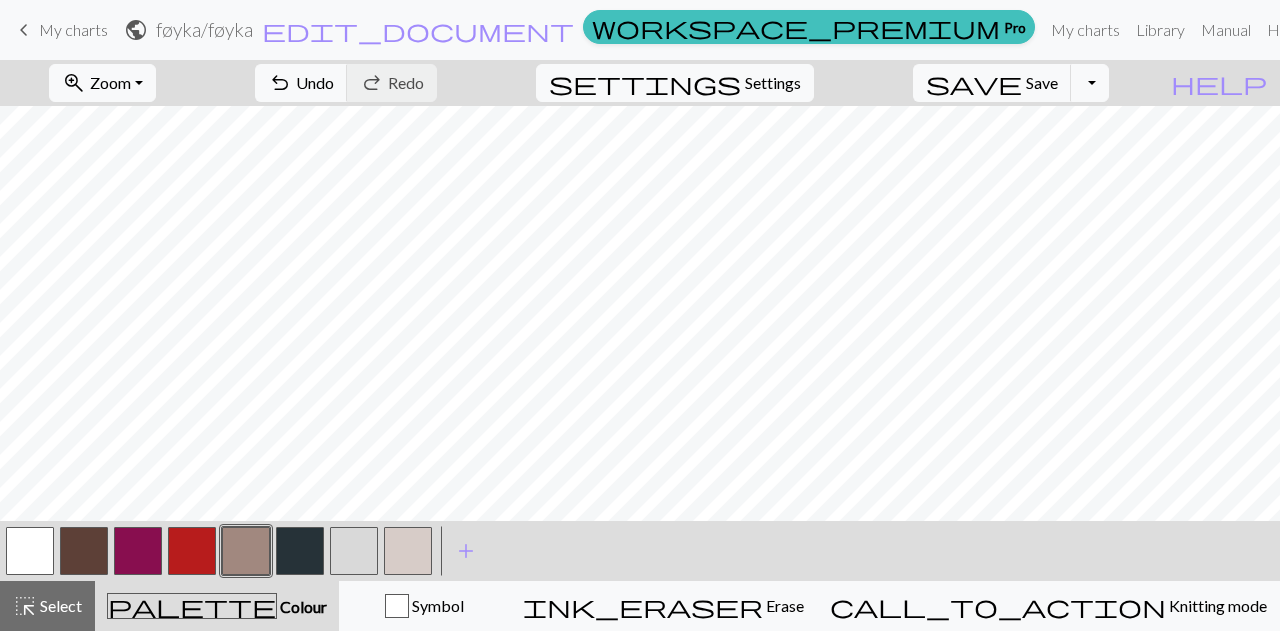 click at bounding box center (192, 551) 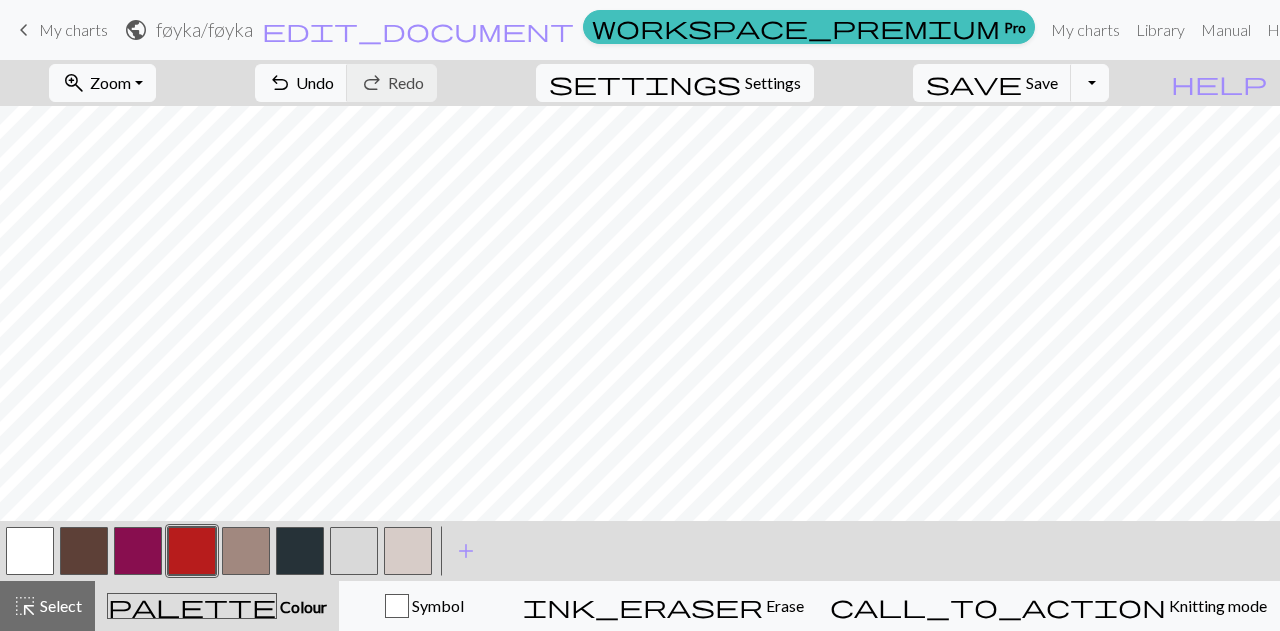 click at bounding box center (246, 551) 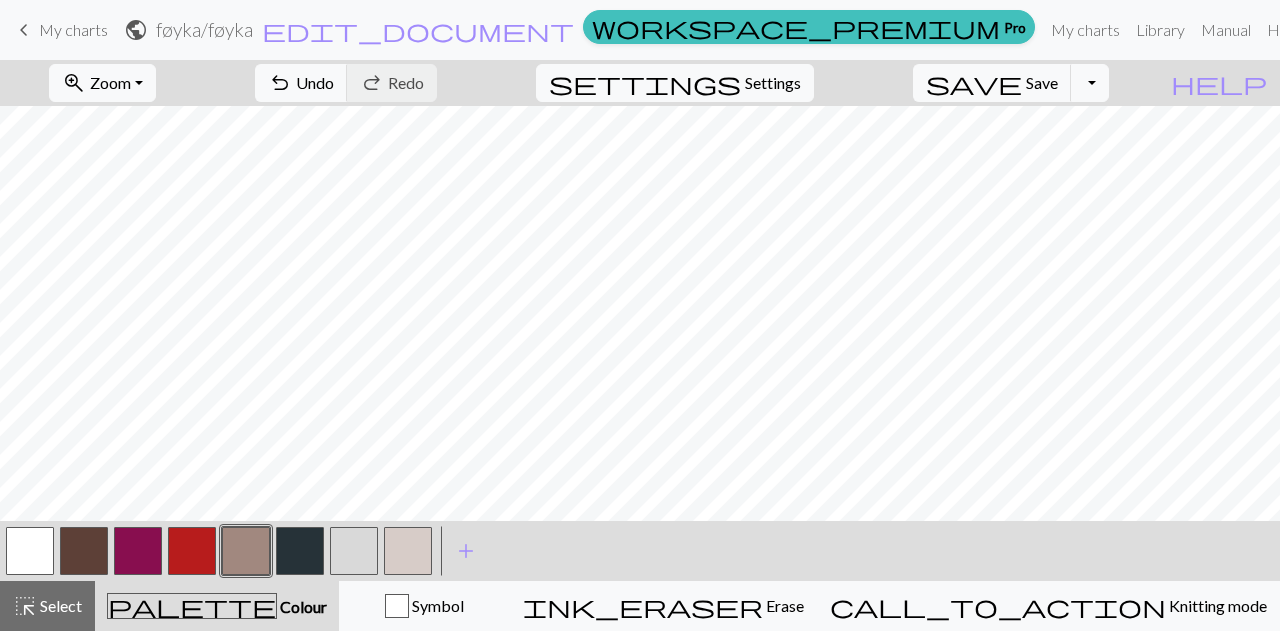 click at bounding box center (192, 551) 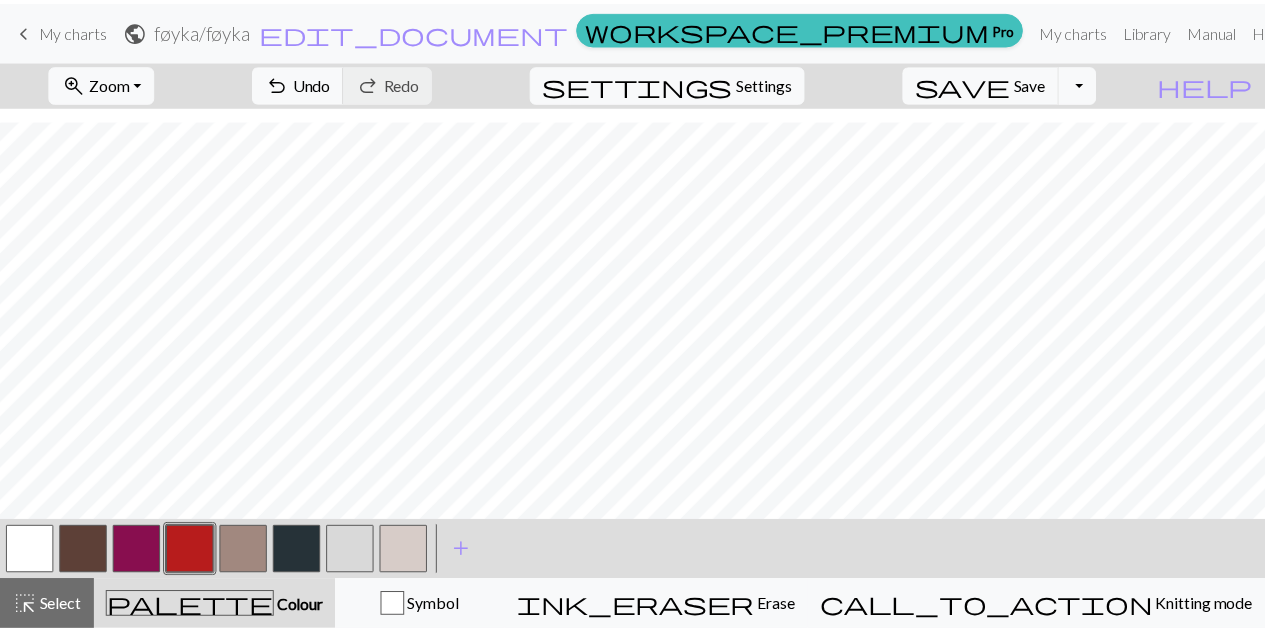 scroll, scrollTop: 0, scrollLeft: 0, axis: both 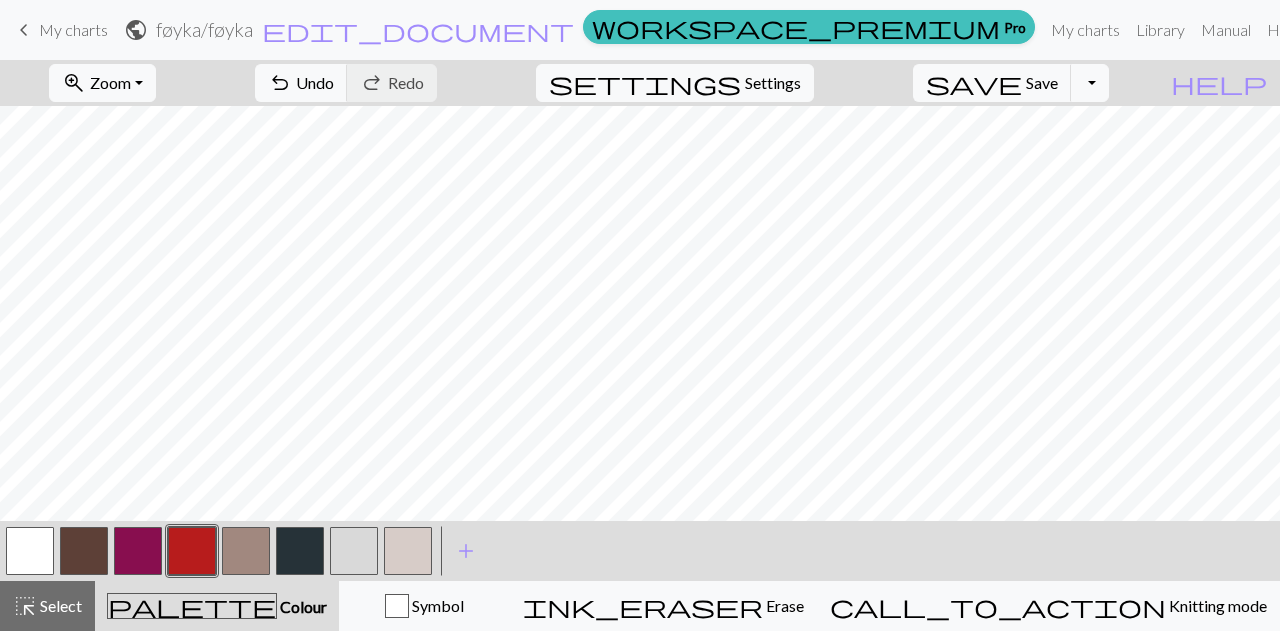 click on "My charts" at bounding box center (73, 29) 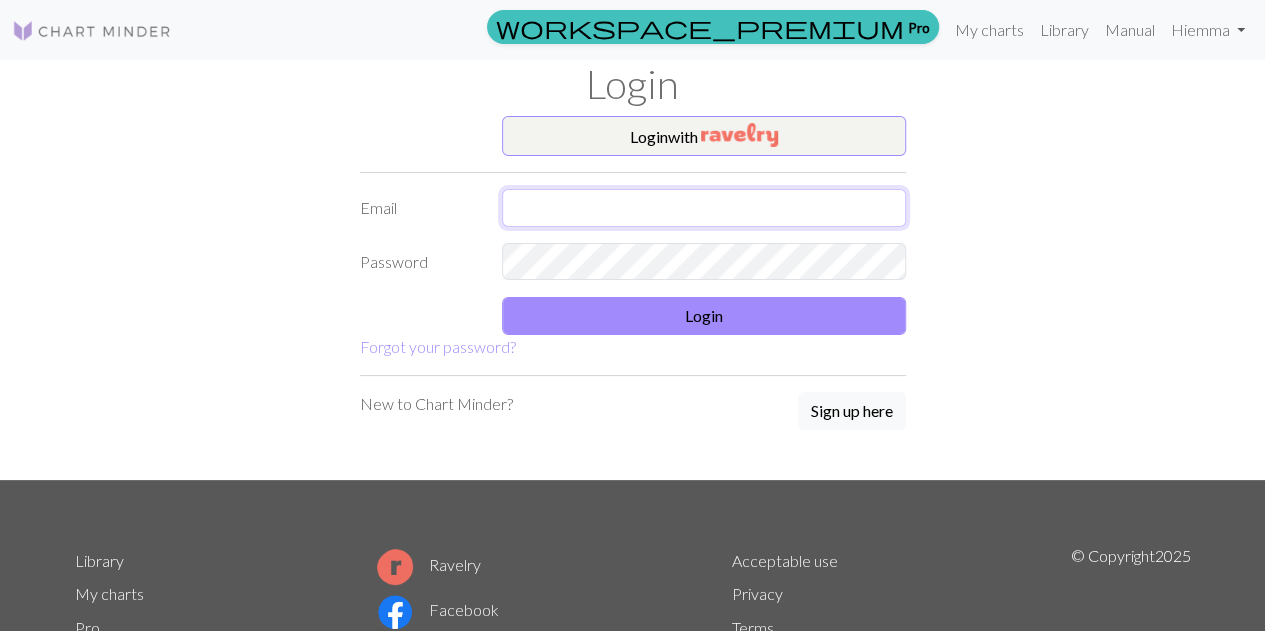 click at bounding box center (704, 208) 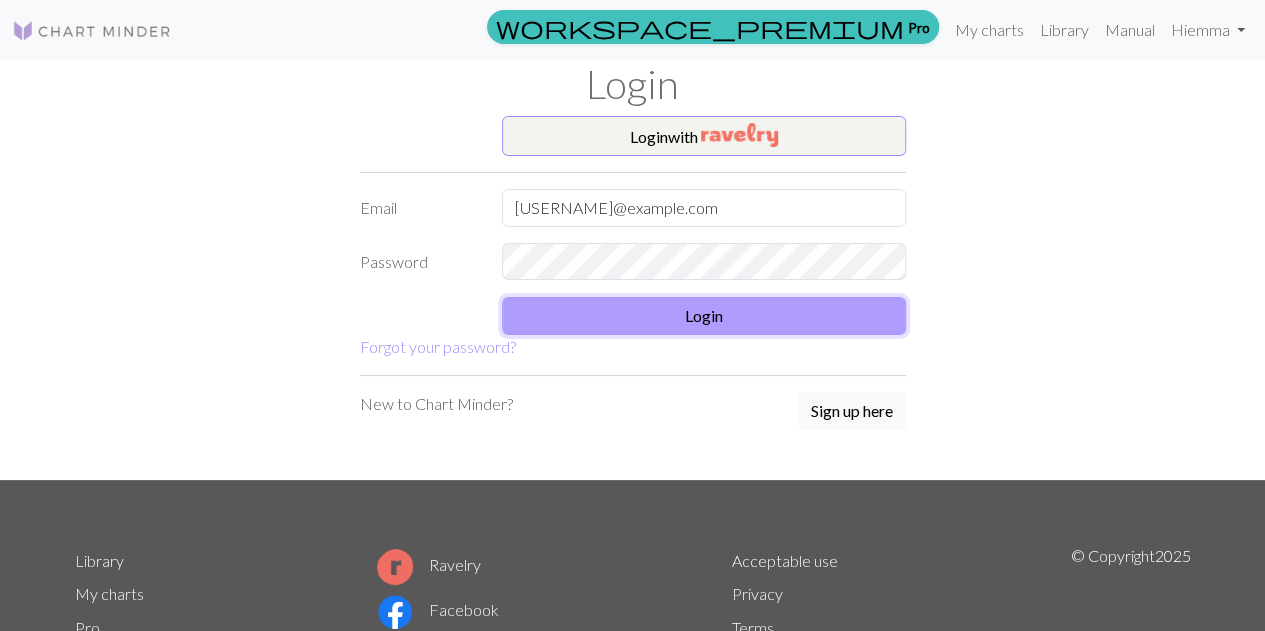 click on "Login" at bounding box center (704, 316) 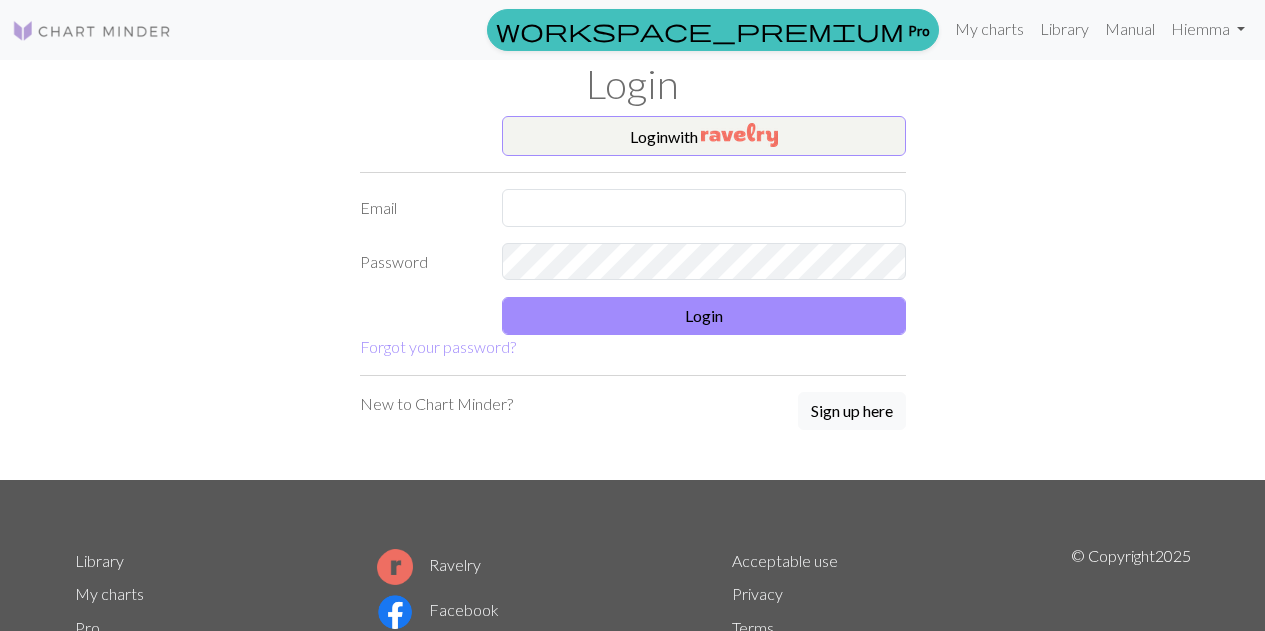 scroll, scrollTop: 0, scrollLeft: 0, axis: both 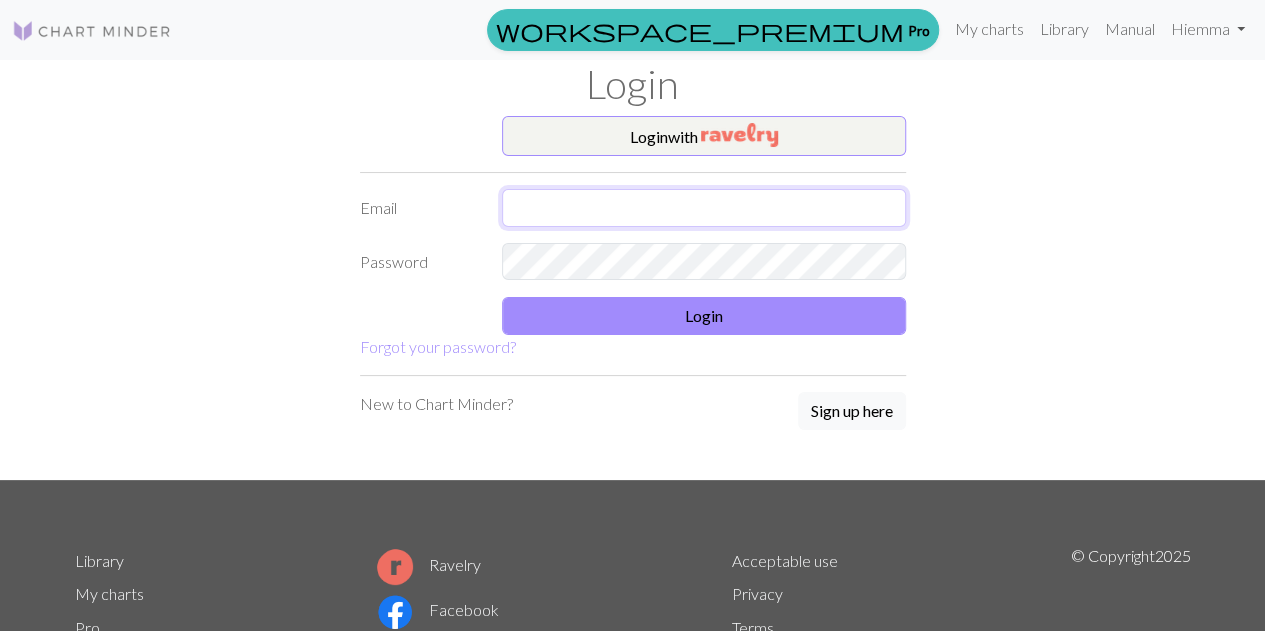 click at bounding box center [704, 208] 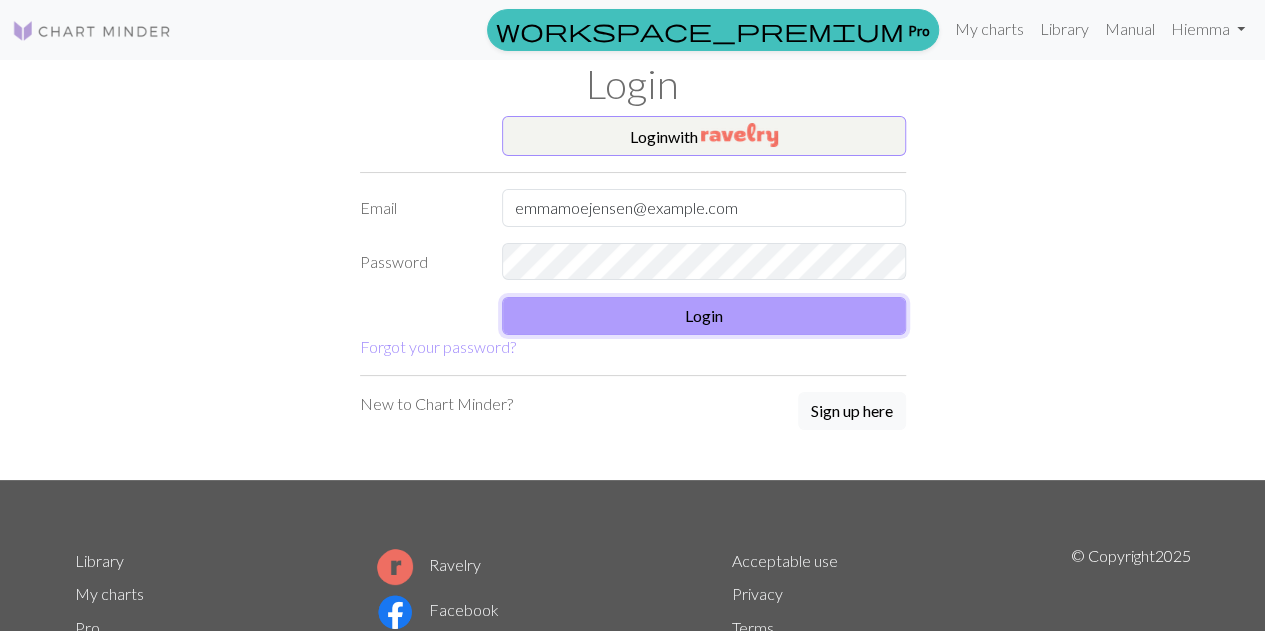 click on "Login" at bounding box center (704, 316) 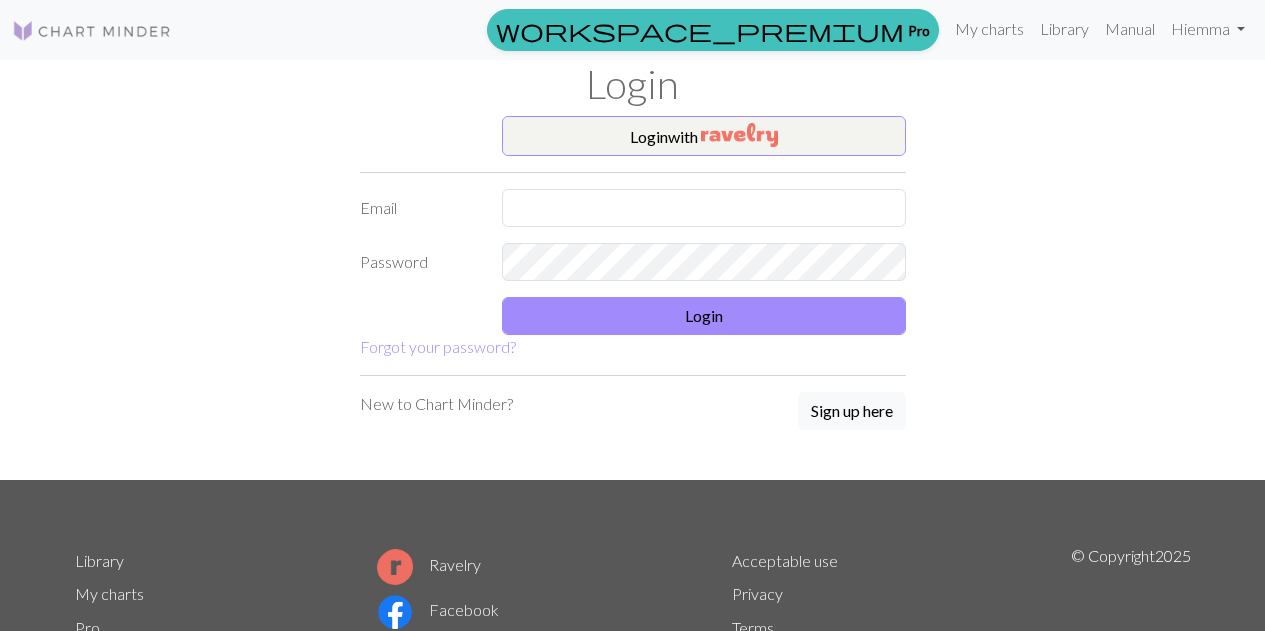 scroll, scrollTop: 0, scrollLeft: 0, axis: both 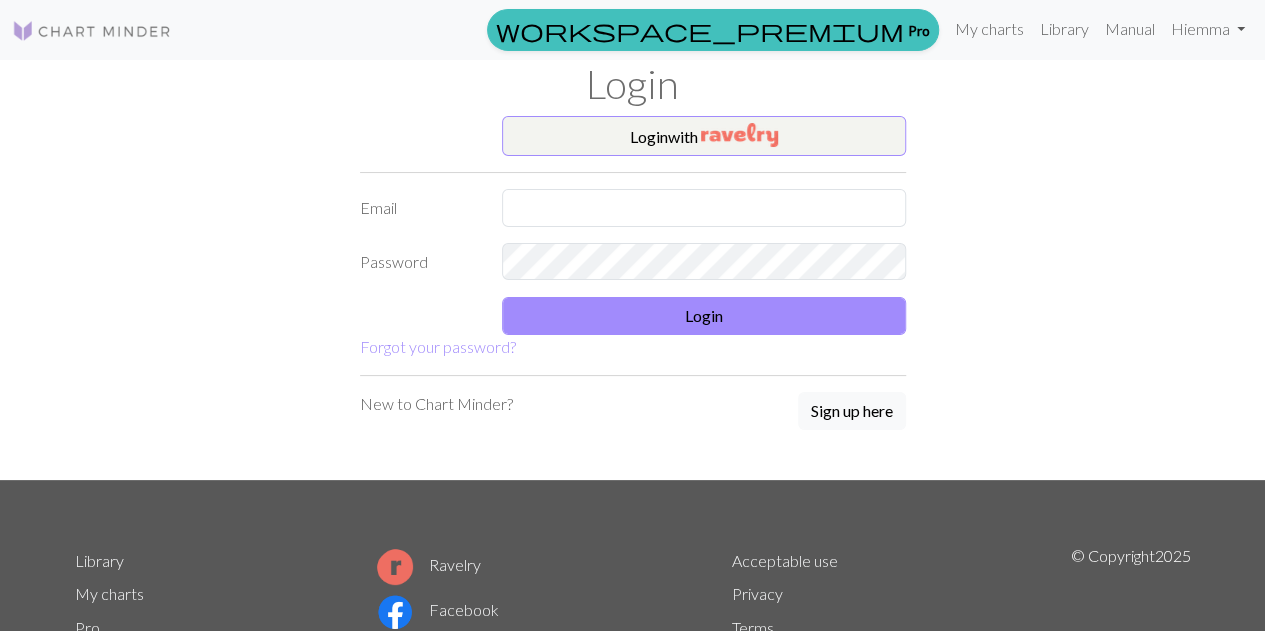 click at bounding box center [92, 31] 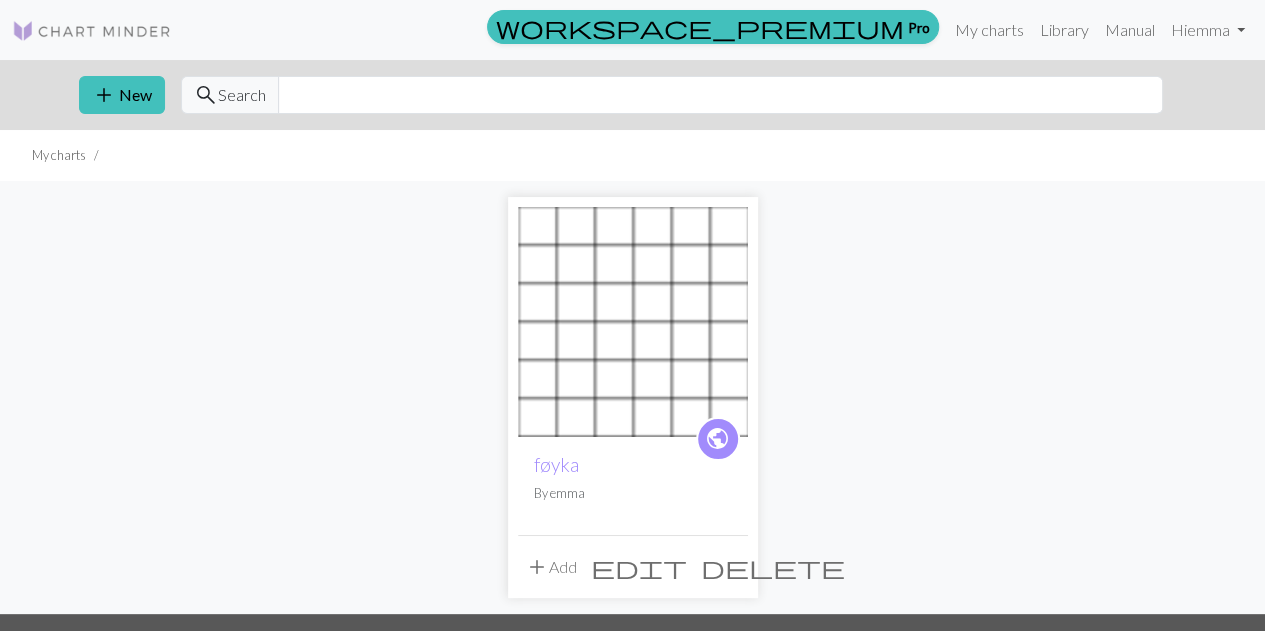 click on "delete" at bounding box center (773, 567) 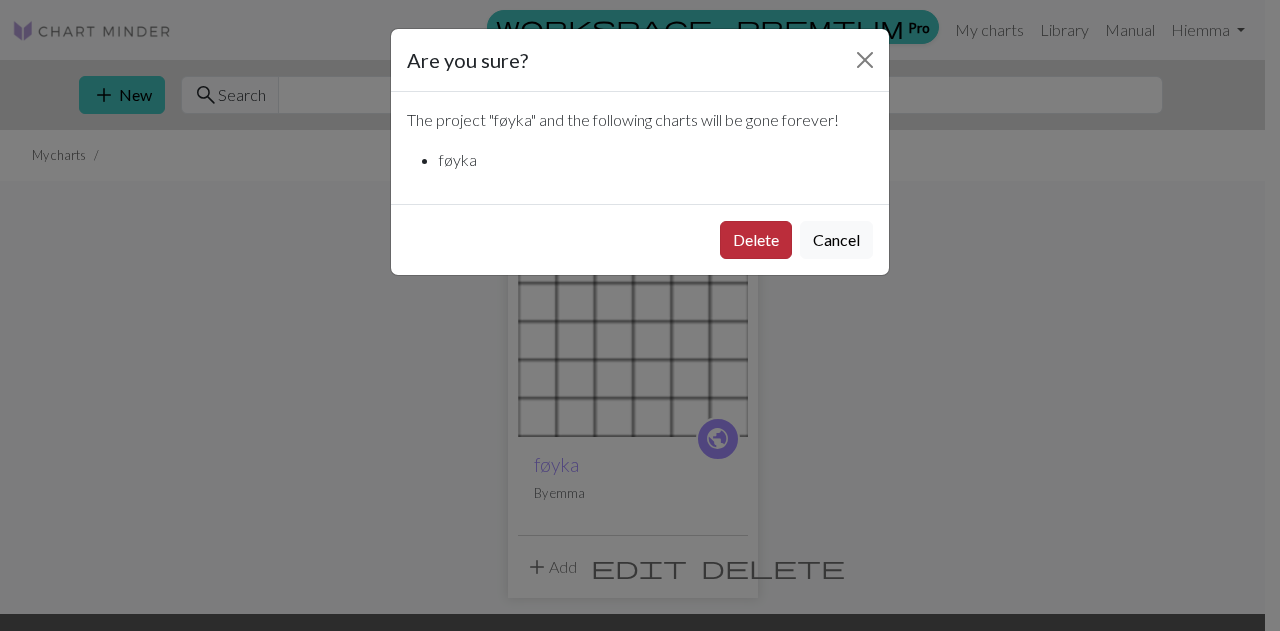click on "Delete" at bounding box center (756, 240) 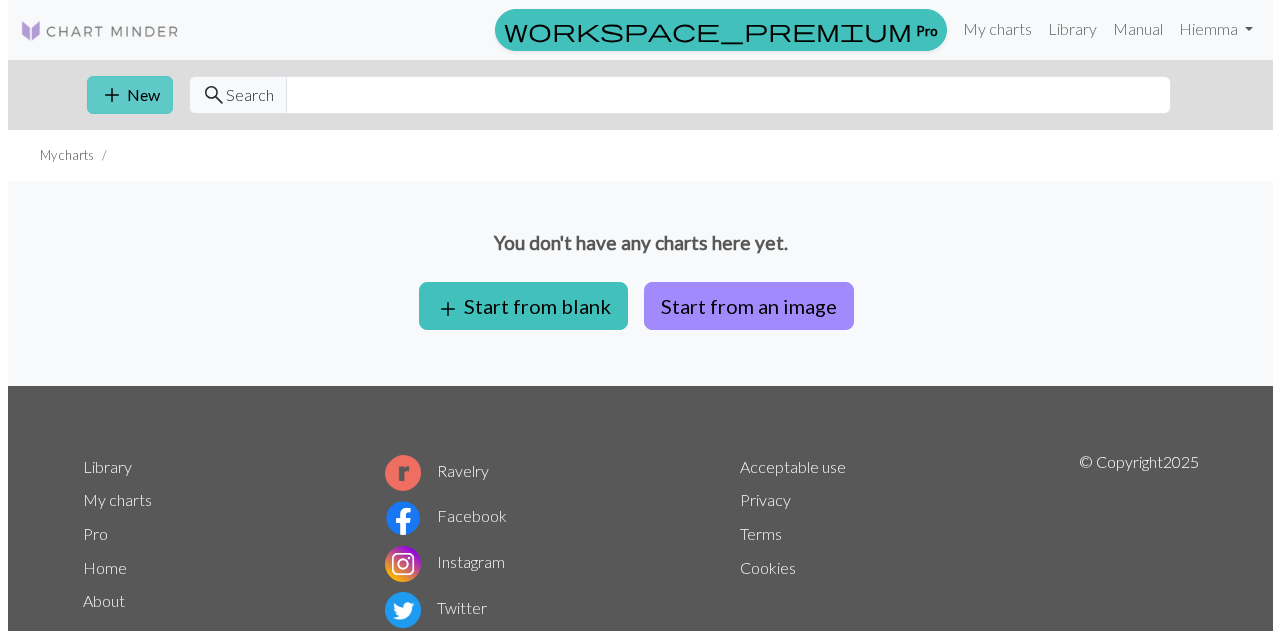 scroll, scrollTop: 0, scrollLeft: 0, axis: both 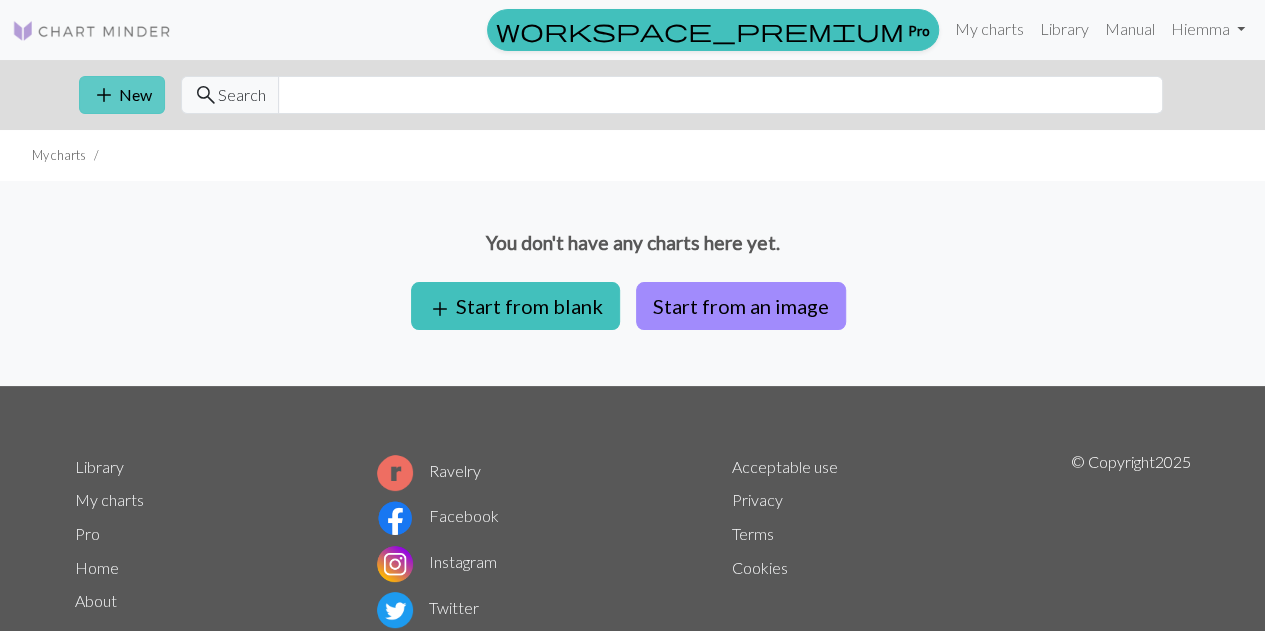 click on "add   New" at bounding box center [122, 95] 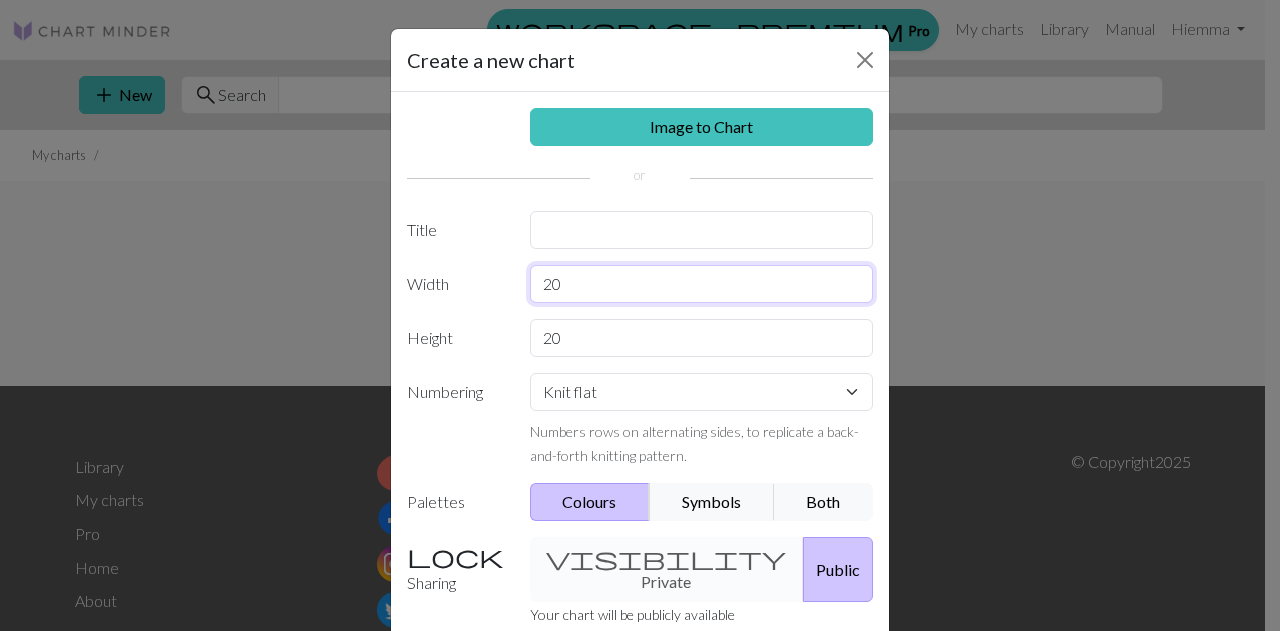 drag, startPoint x: 564, startPoint y: 277, endPoint x: 496, endPoint y: 283, distance: 68.26419 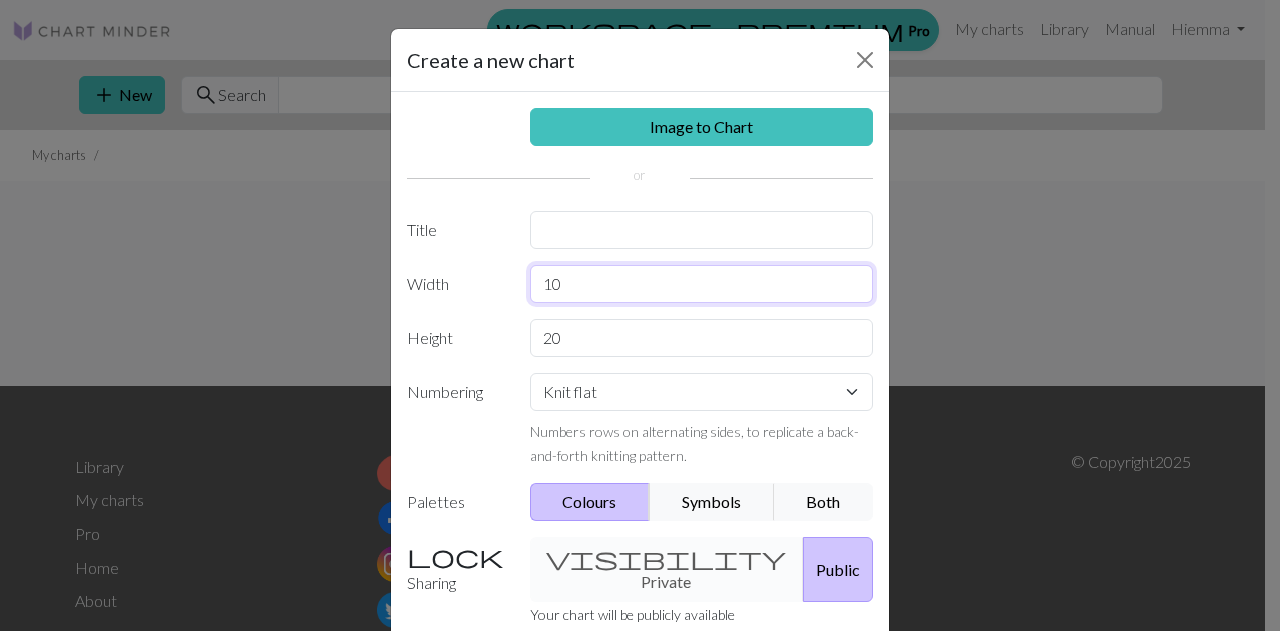 type on "10" 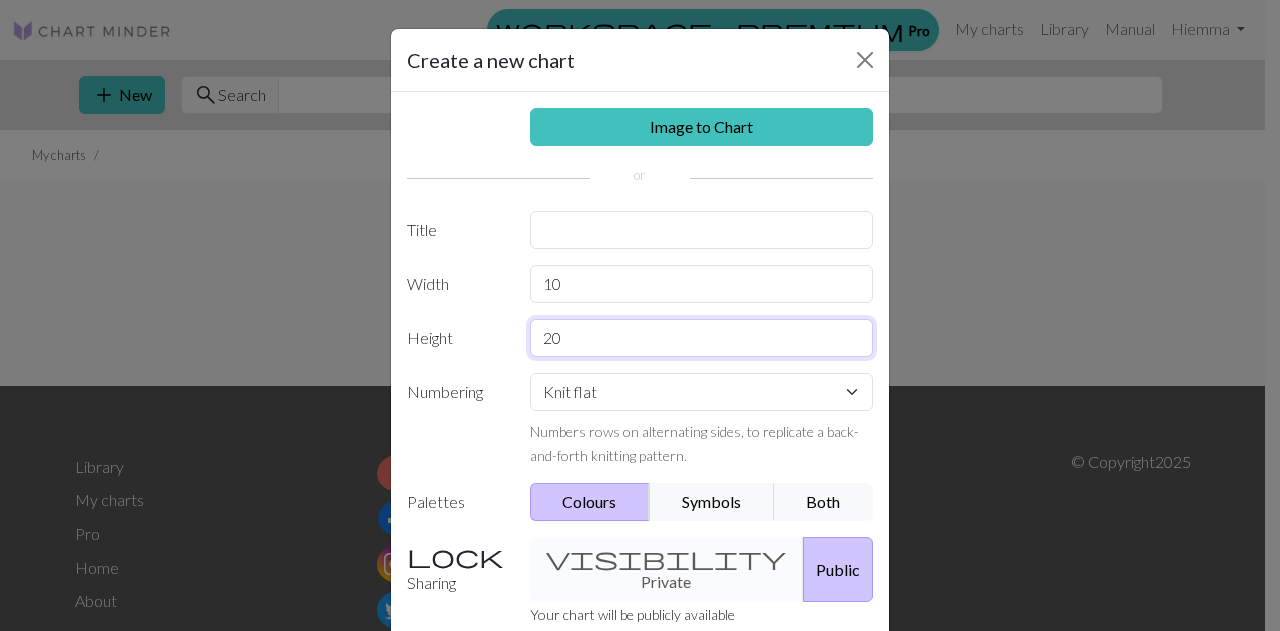 click on "20" at bounding box center [702, 338] 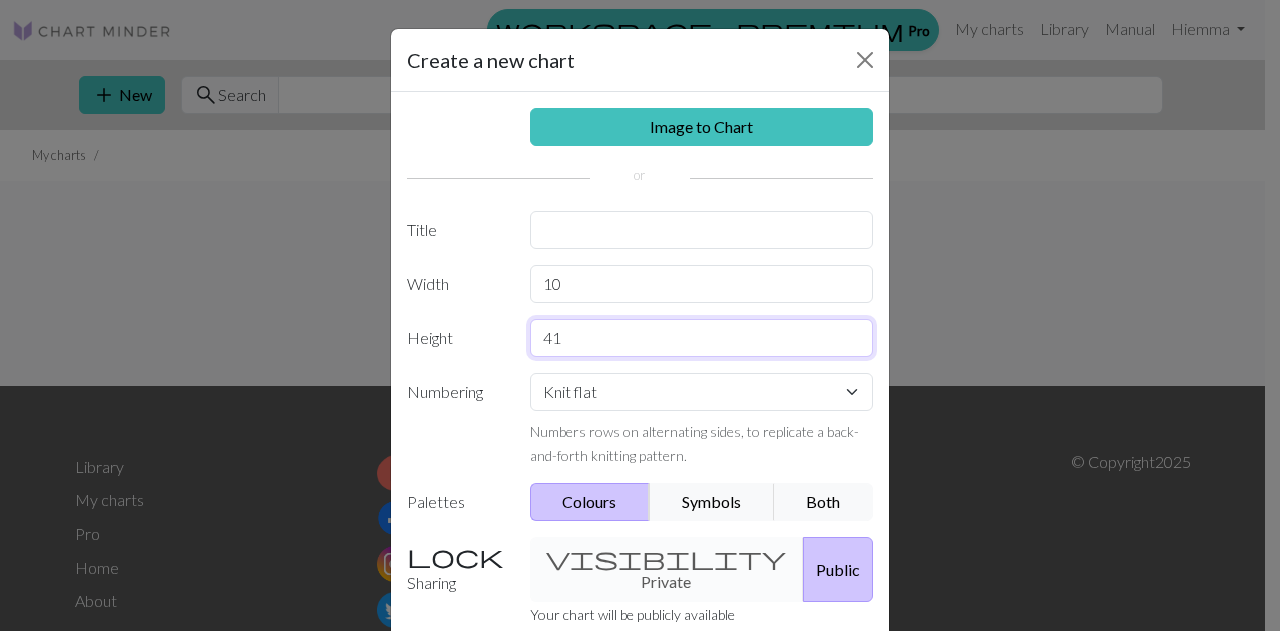 scroll, scrollTop: 154, scrollLeft: 0, axis: vertical 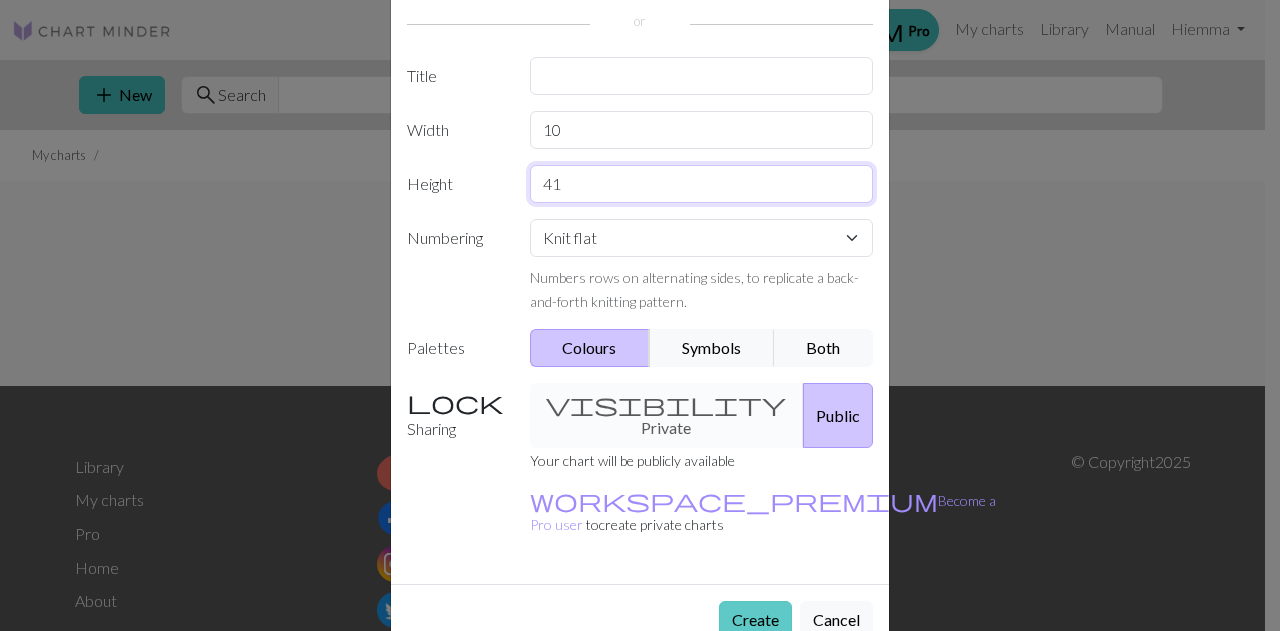type on "41" 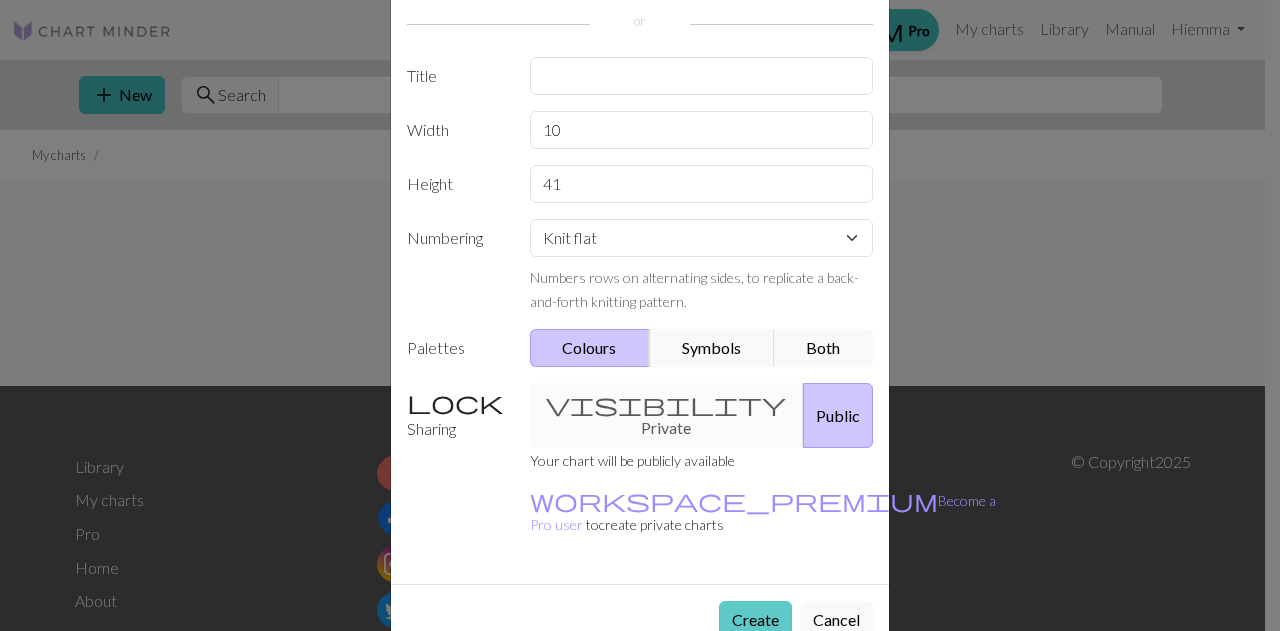click on "Create" at bounding box center [755, 620] 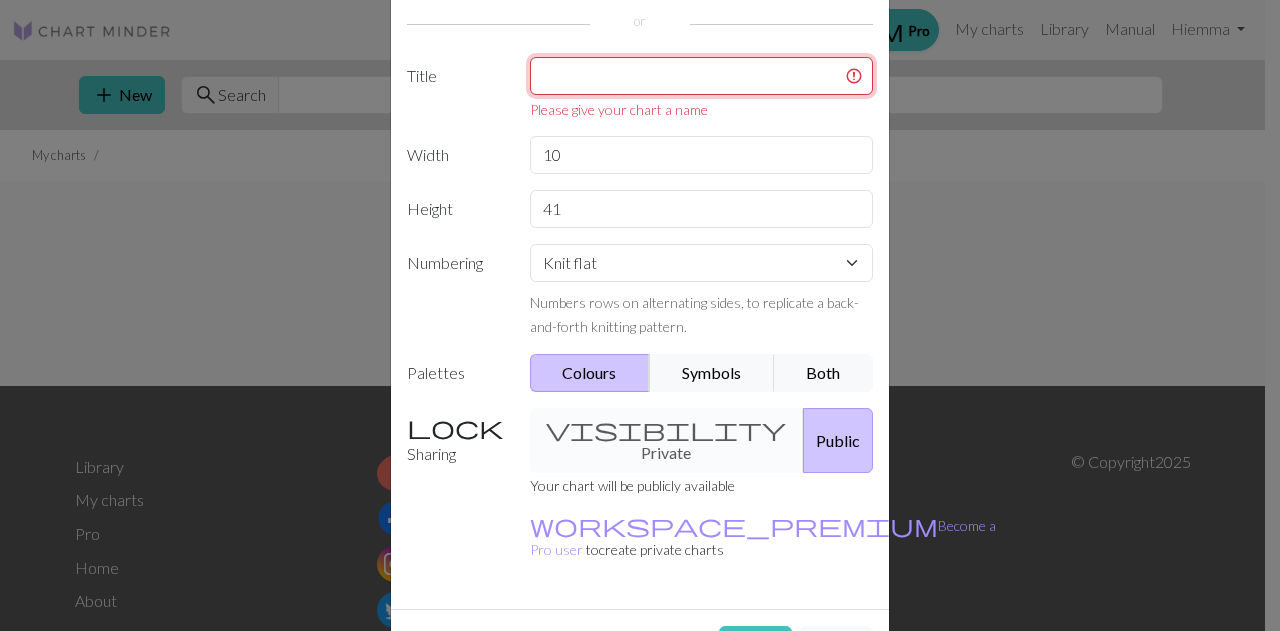 click at bounding box center (702, 76) 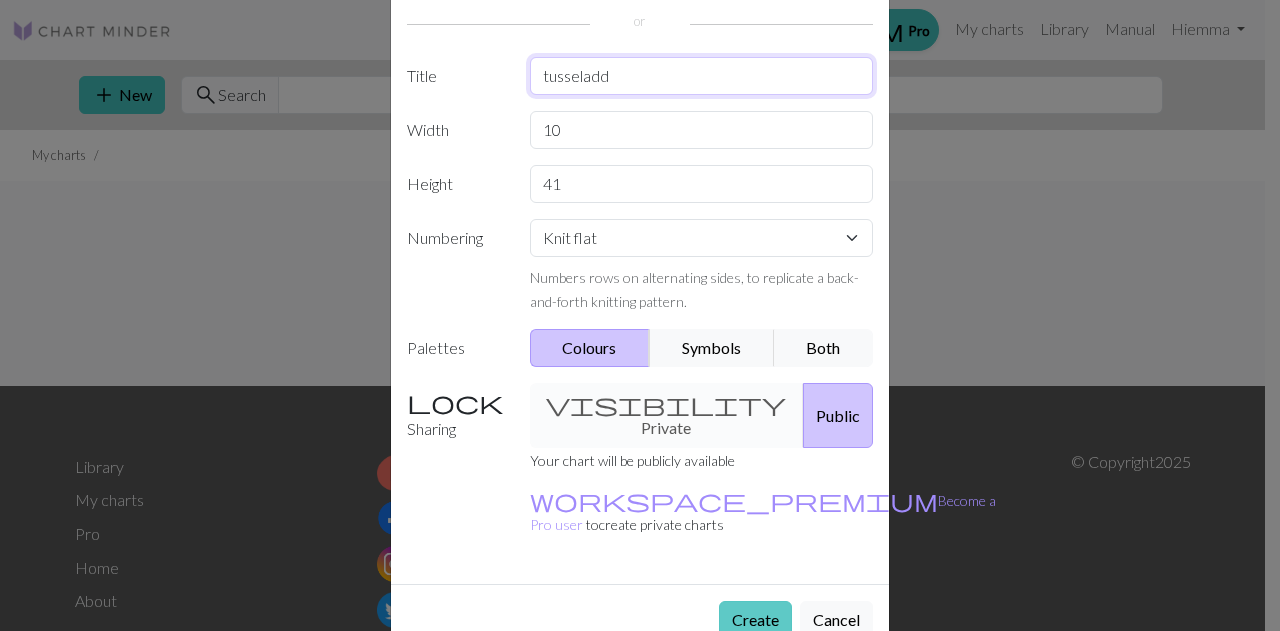 type on "tusseladd" 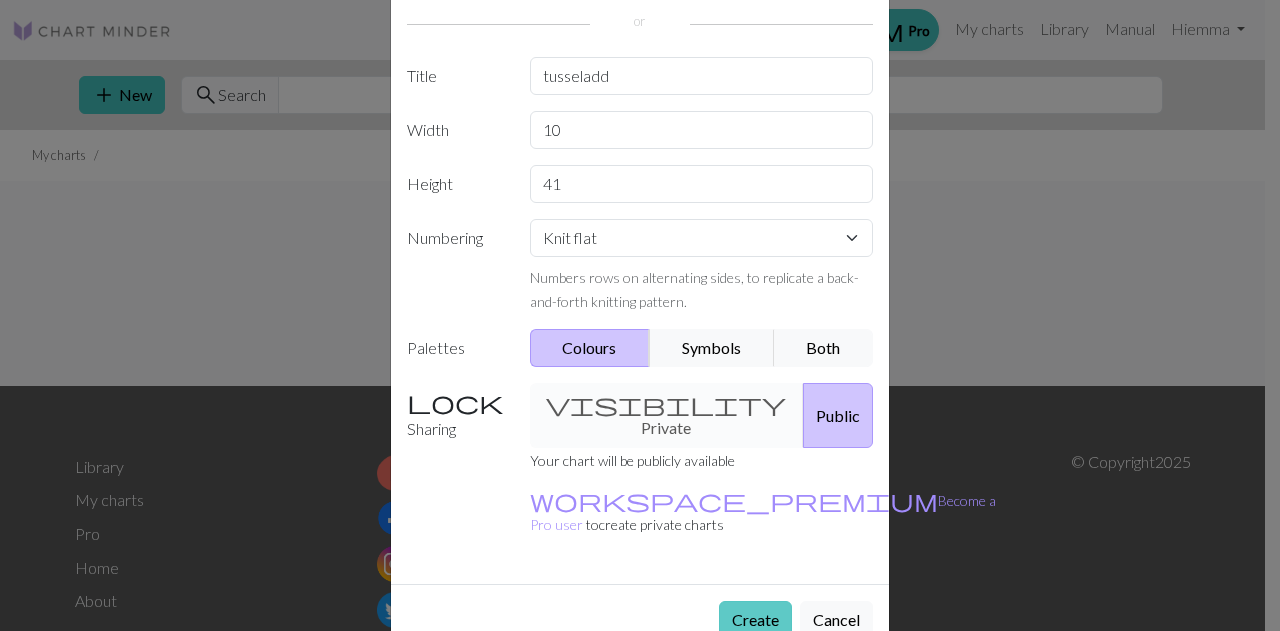 click on "Create" at bounding box center [755, 620] 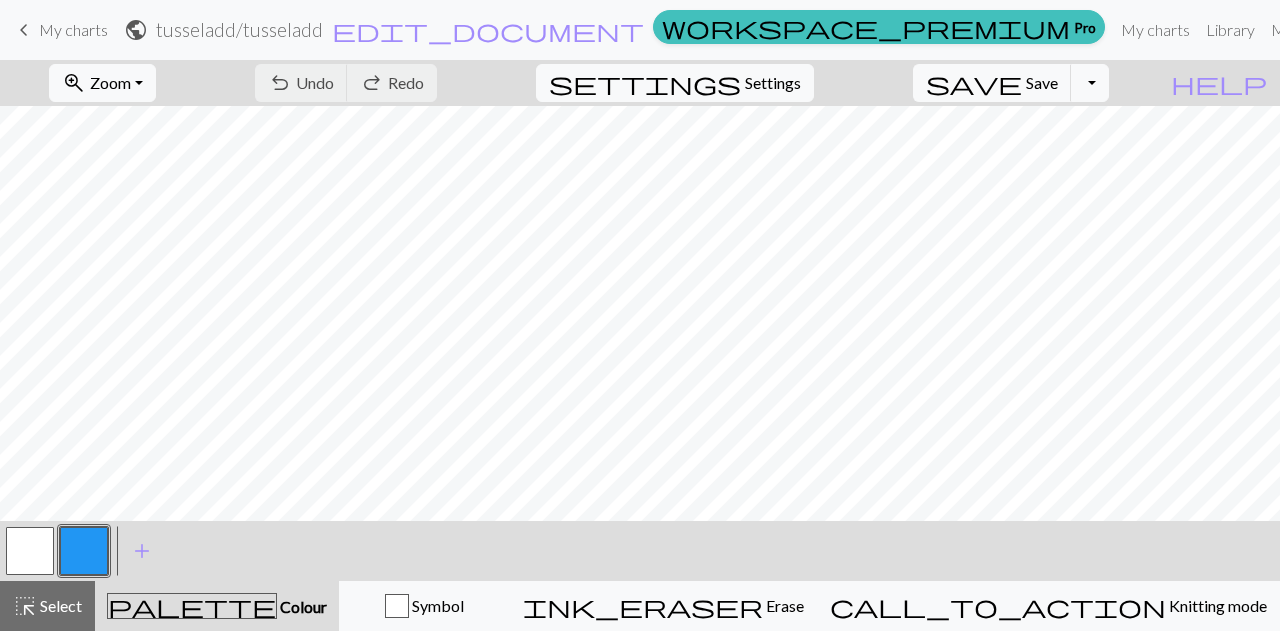 scroll, scrollTop: 509, scrollLeft: 0, axis: vertical 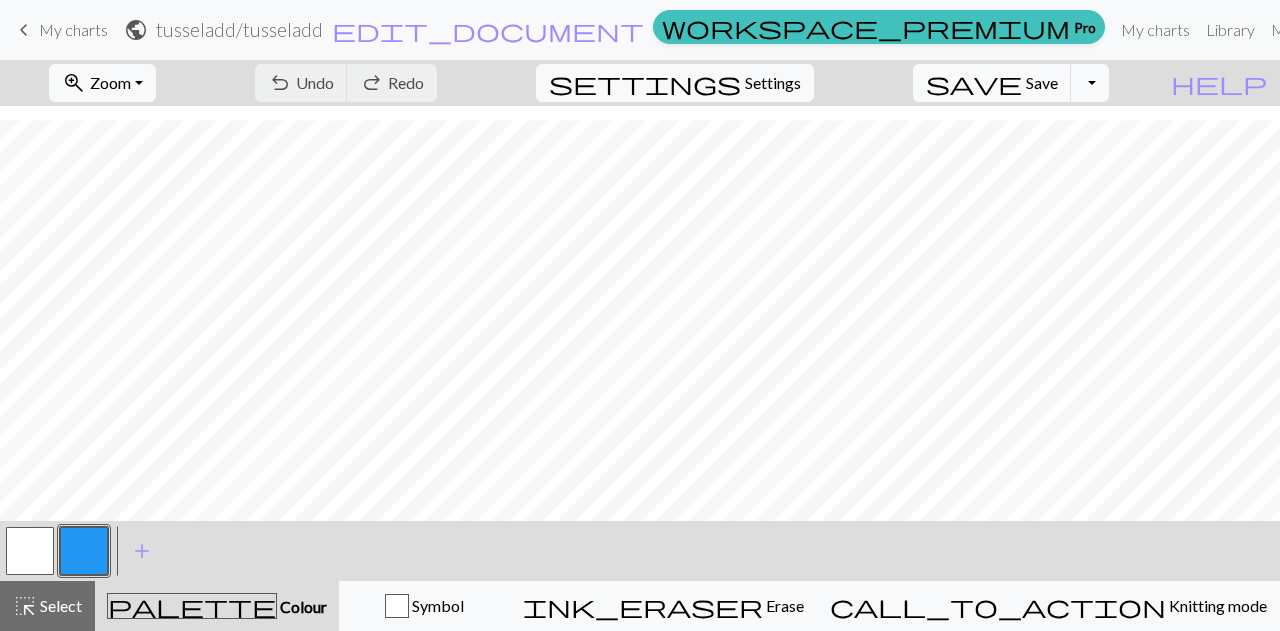 click at bounding box center [84, 551] 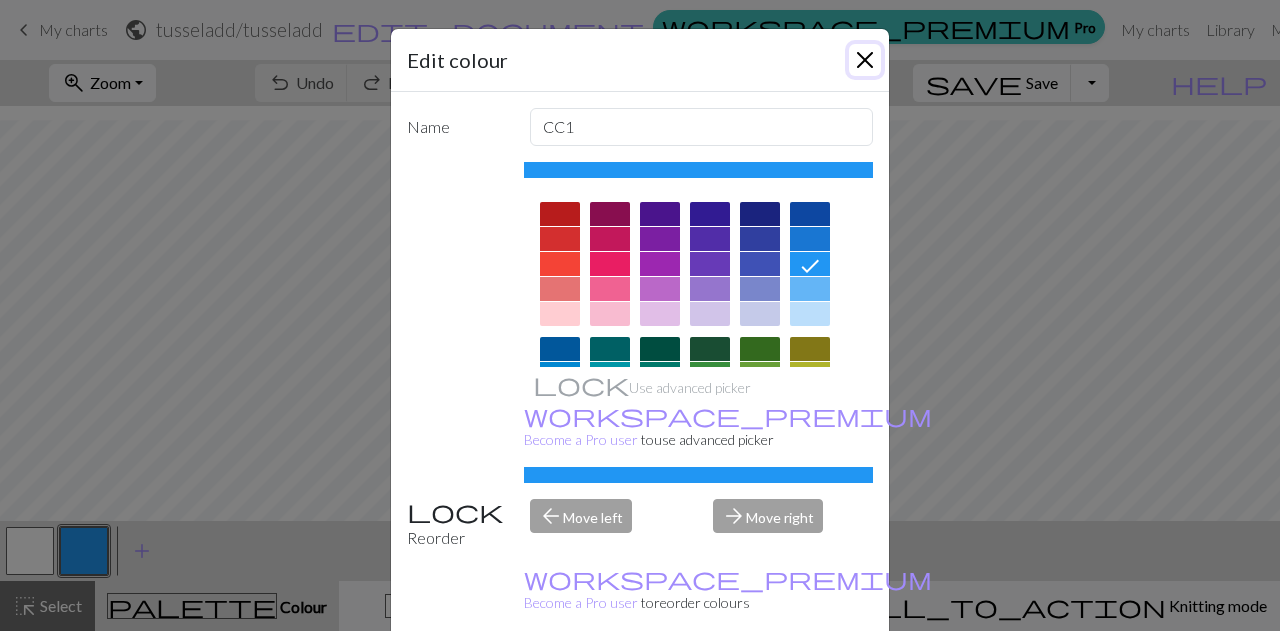 click at bounding box center [865, 60] 